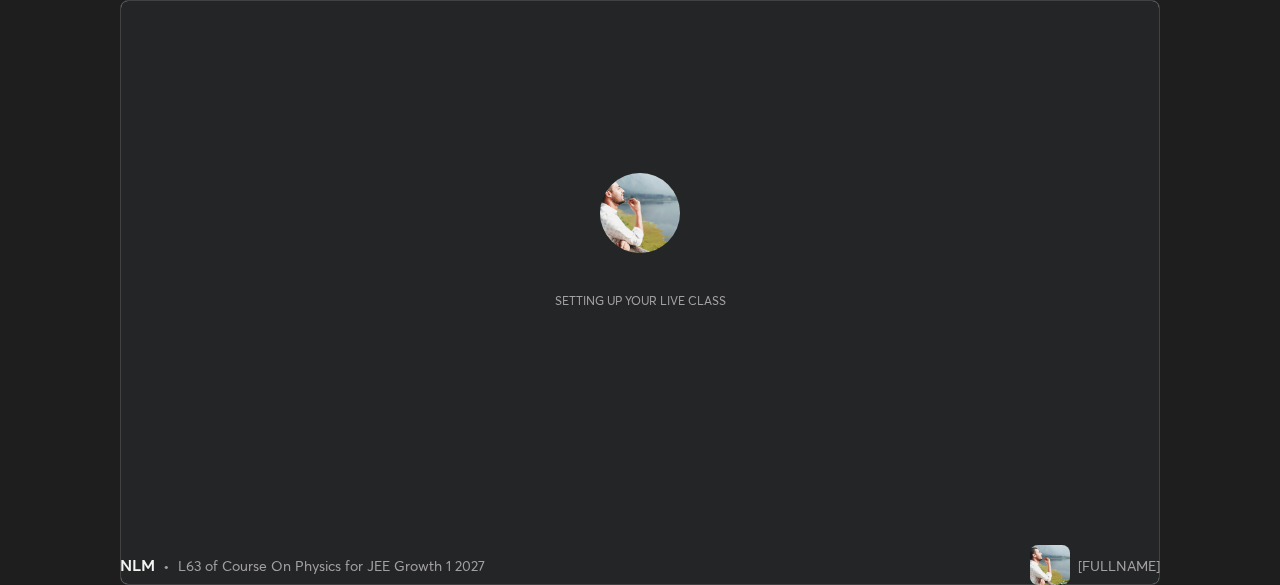 scroll, scrollTop: 0, scrollLeft: 0, axis: both 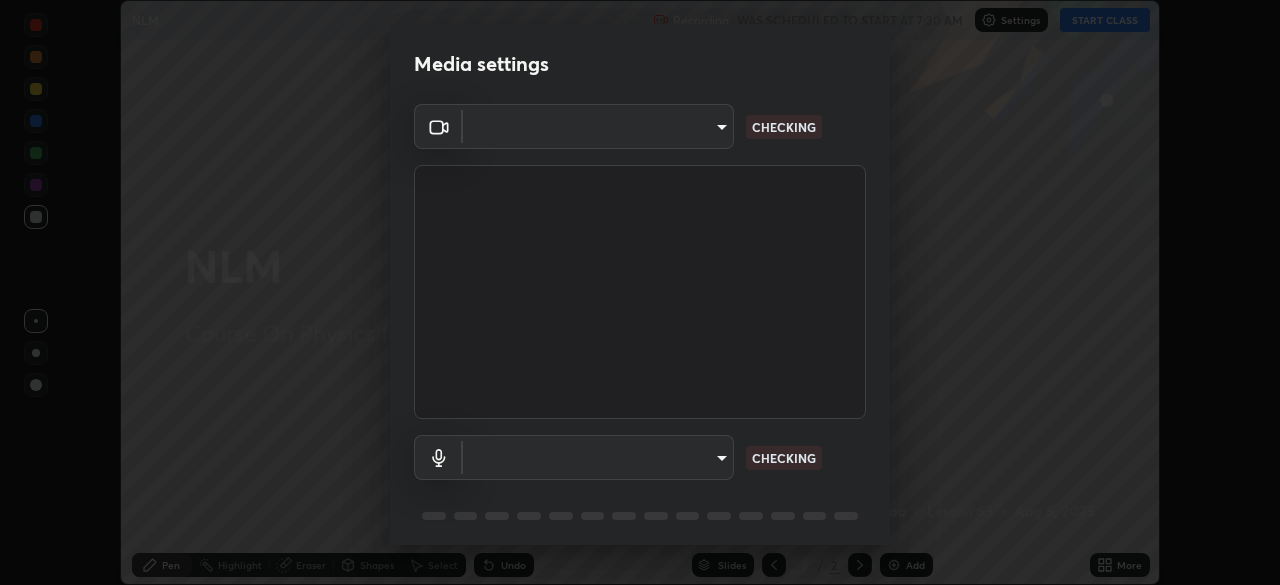 type on "e74ca63ae388f954bfaf6653c56e5440299f2e2585bfa252c10ec08d26b876d3" 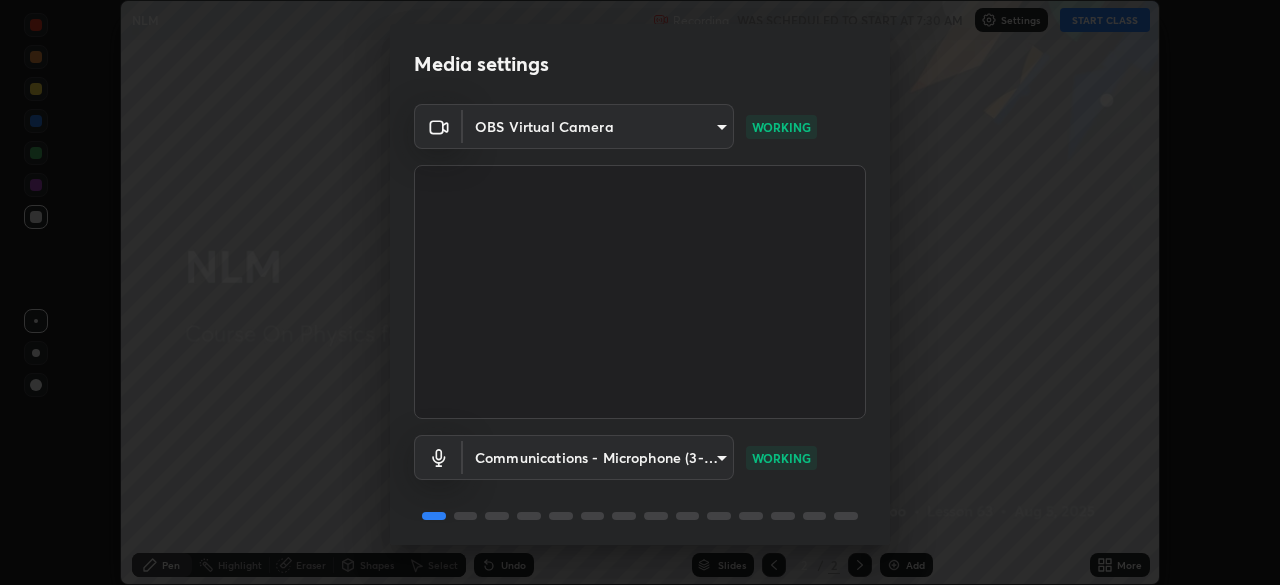 click on "Media settings OBS Virtual Camera [HASH] WORKING Communications - Microphone (3- USB PnP Sound Device) communications WORKING 1 / 5 Next" at bounding box center (640, 292) 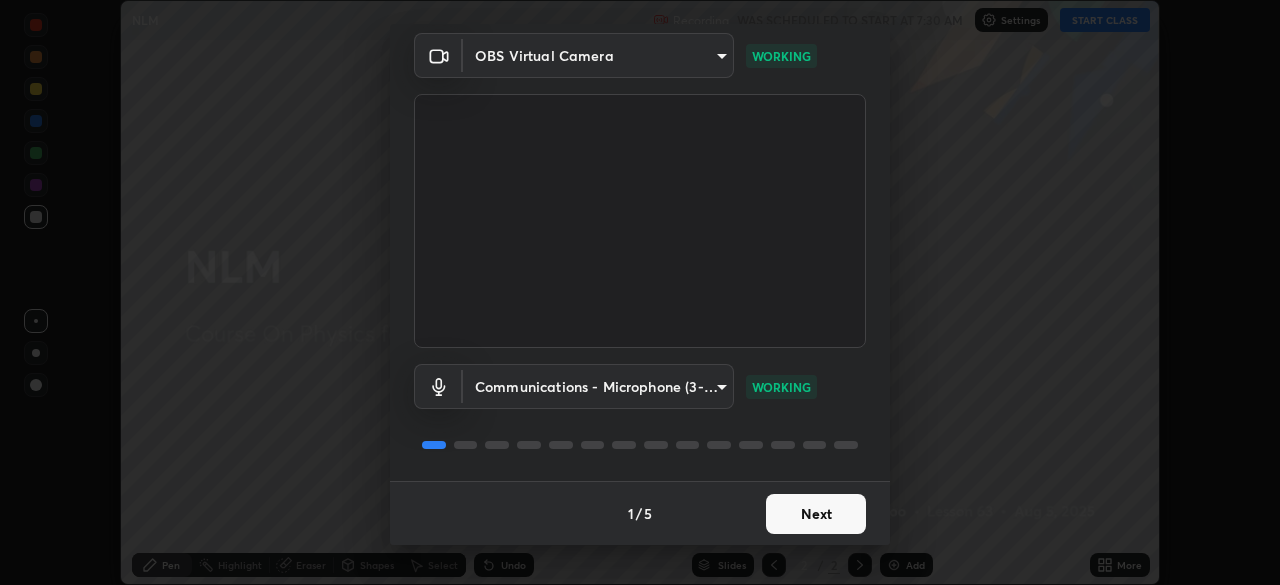 click on "Next" at bounding box center [816, 514] 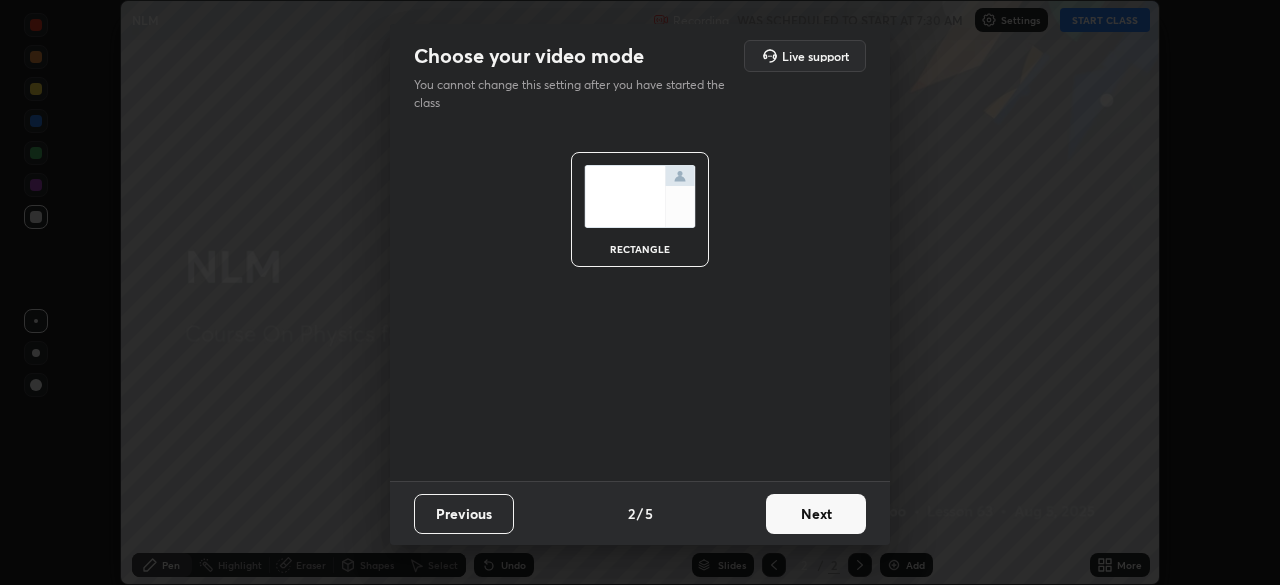 scroll, scrollTop: 0, scrollLeft: 0, axis: both 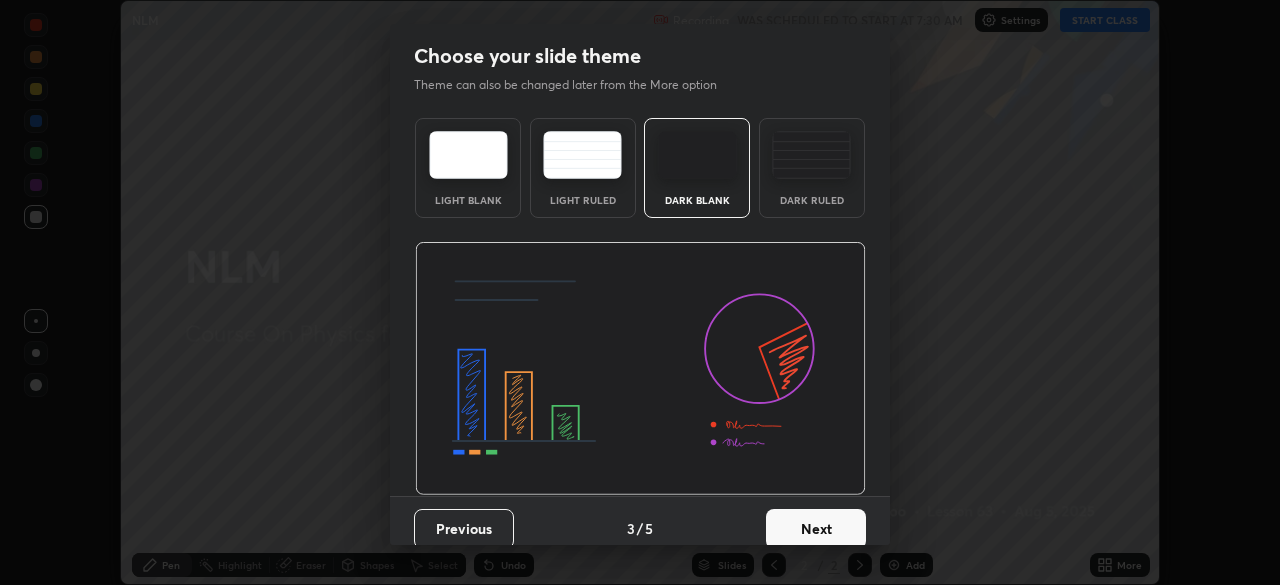 click on "Next" at bounding box center (816, 529) 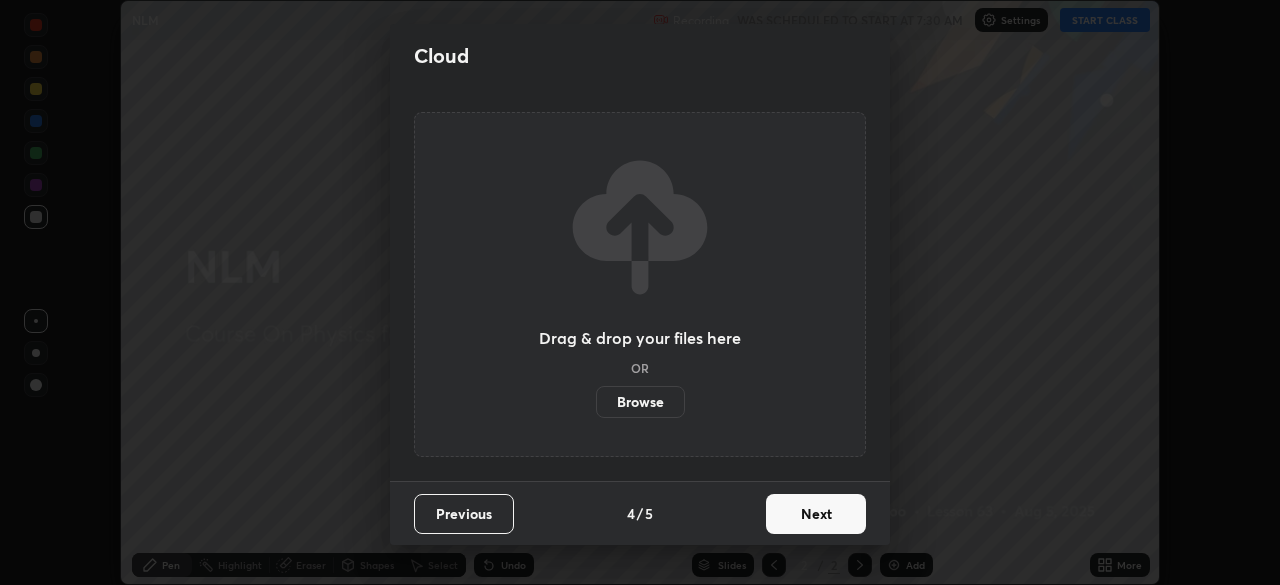 click on "Next" at bounding box center (816, 514) 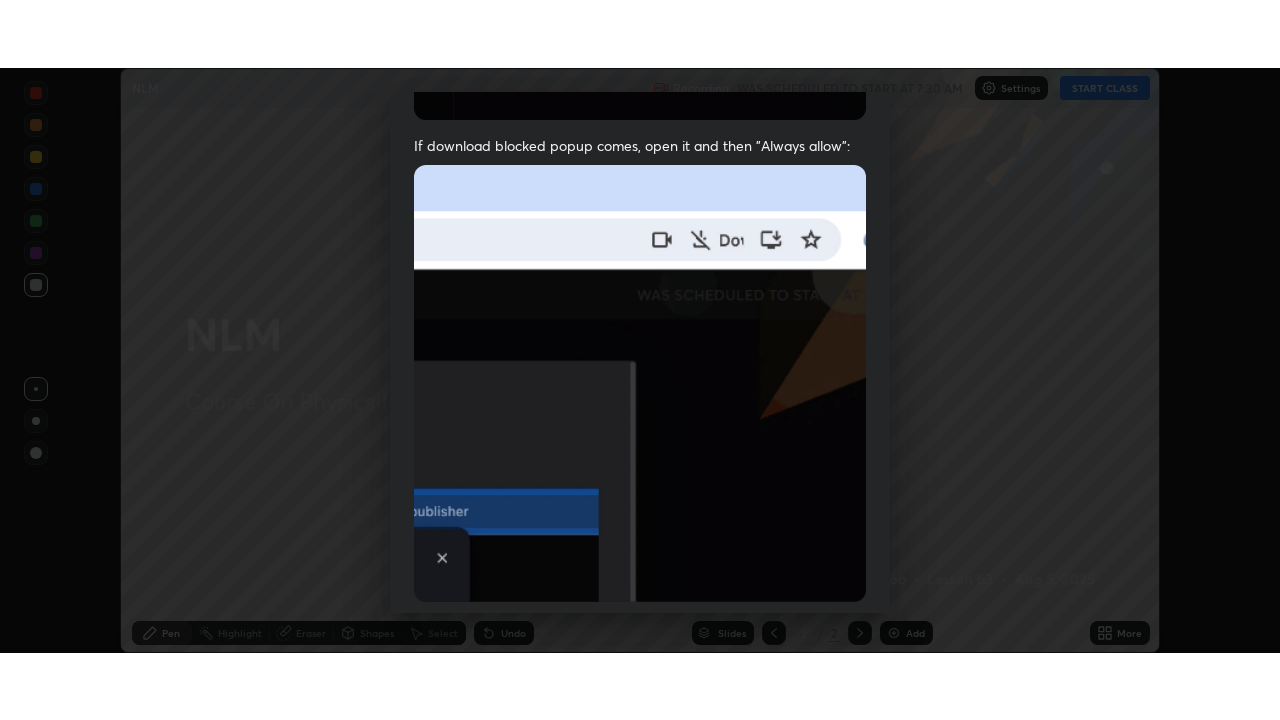 scroll, scrollTop: 479, scrollLeft: 0, axis: vertical 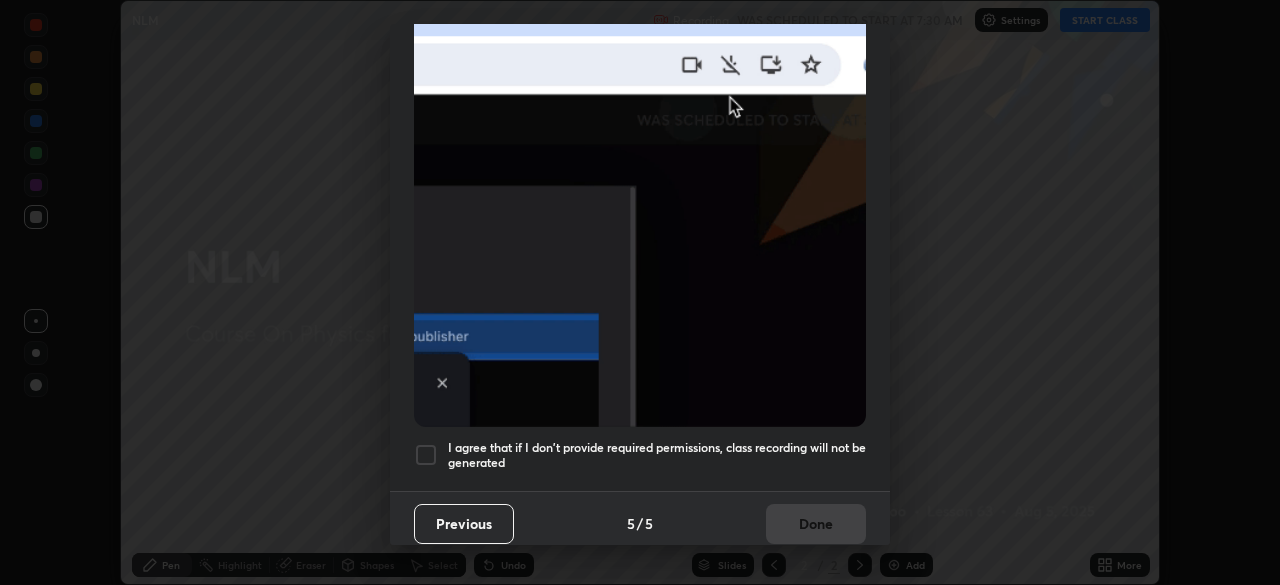 click on "I agree that if I don't provide required permissions, class recording will not be generated" at bounding box center [657, 455] 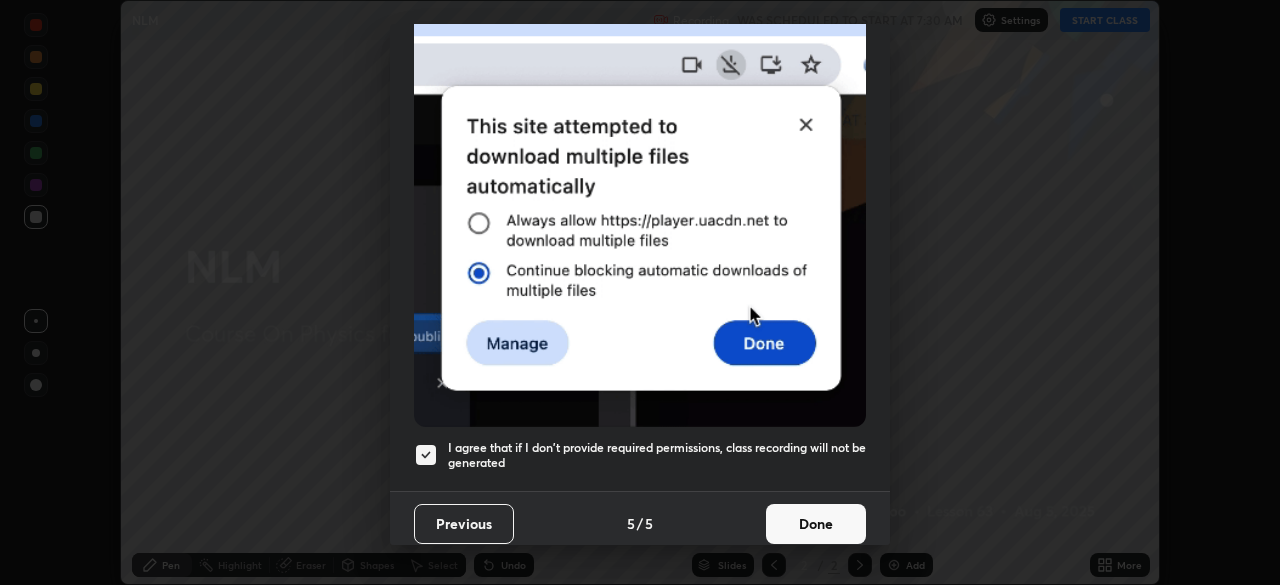 click on "Done" at bounding box center (816, 524) 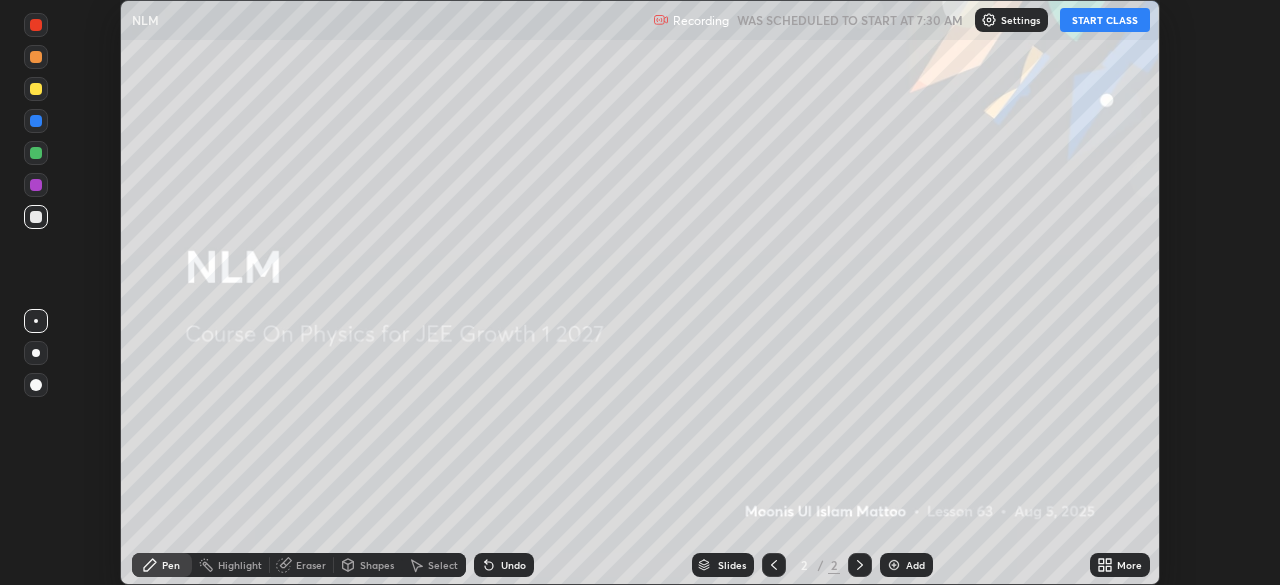 click on "Add" at bounding box center [906, 565] 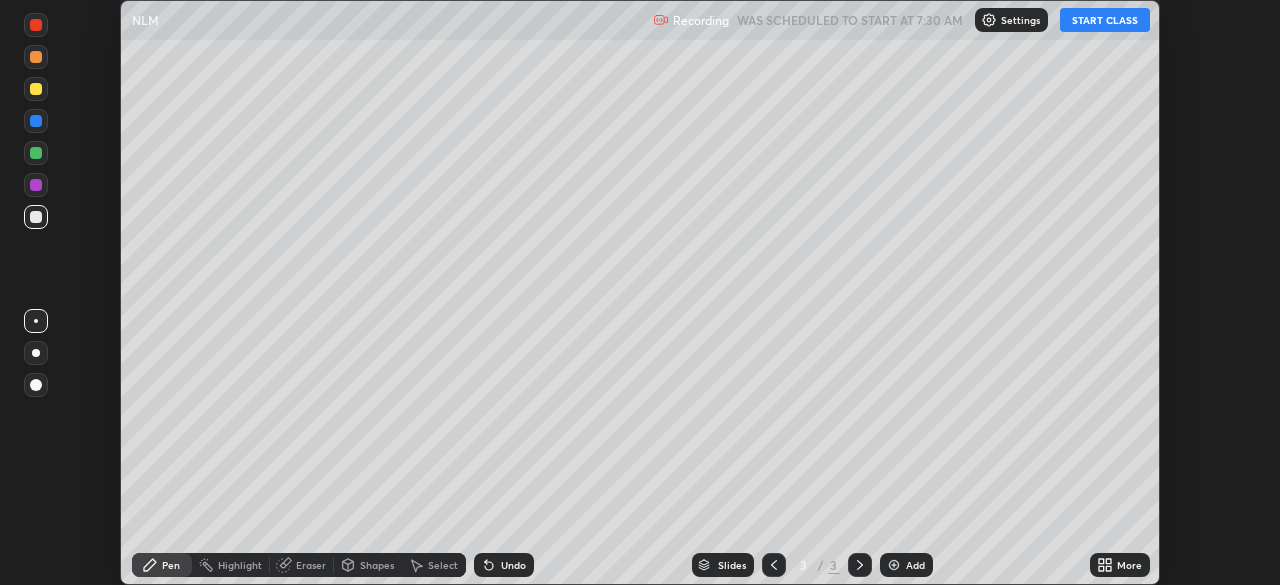 click 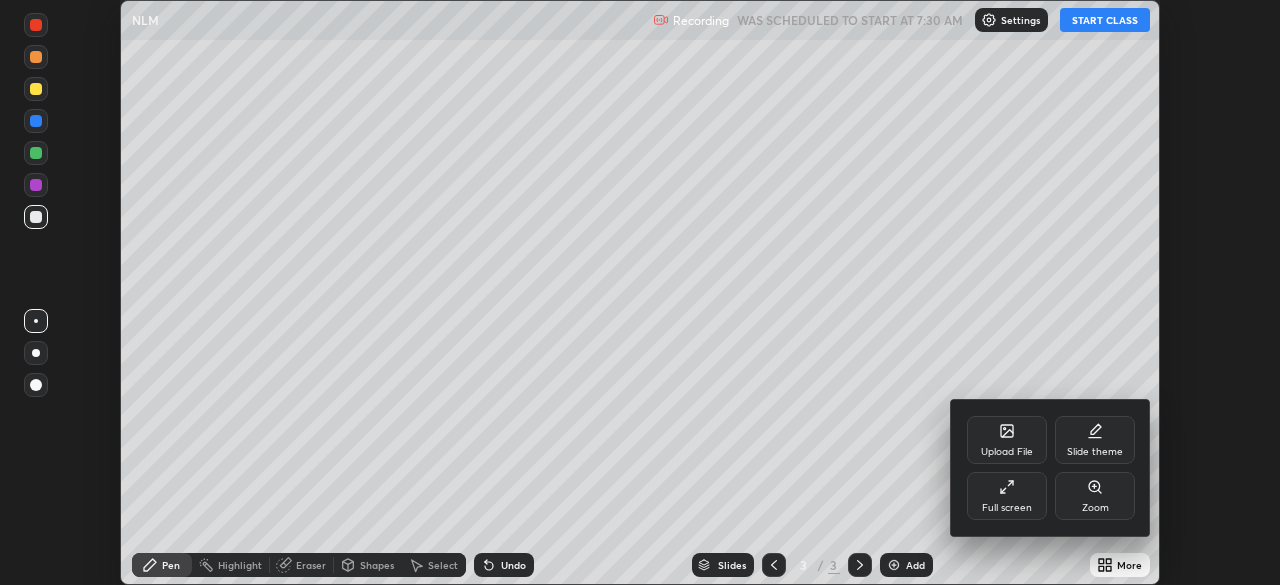 click on "Full screen" at bounding box center (1007, 496) 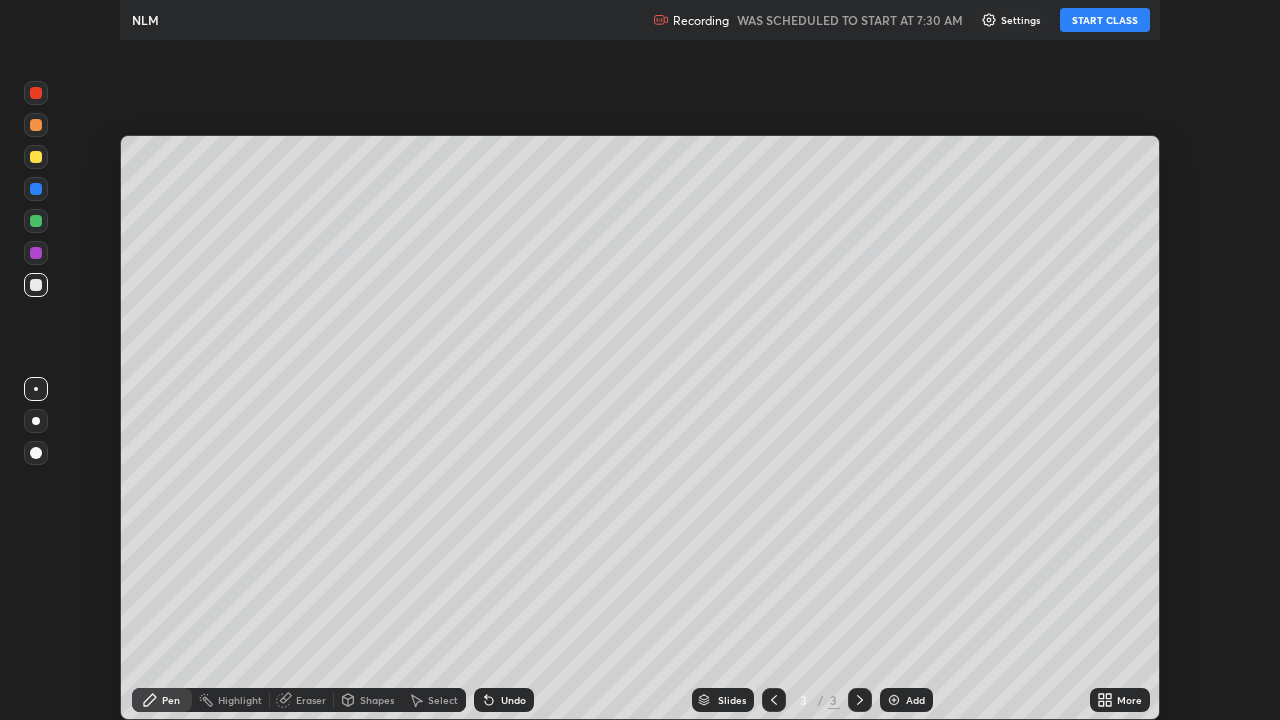 scroll, scrollTop: 99280, scrollLeft: 98720, axis: both 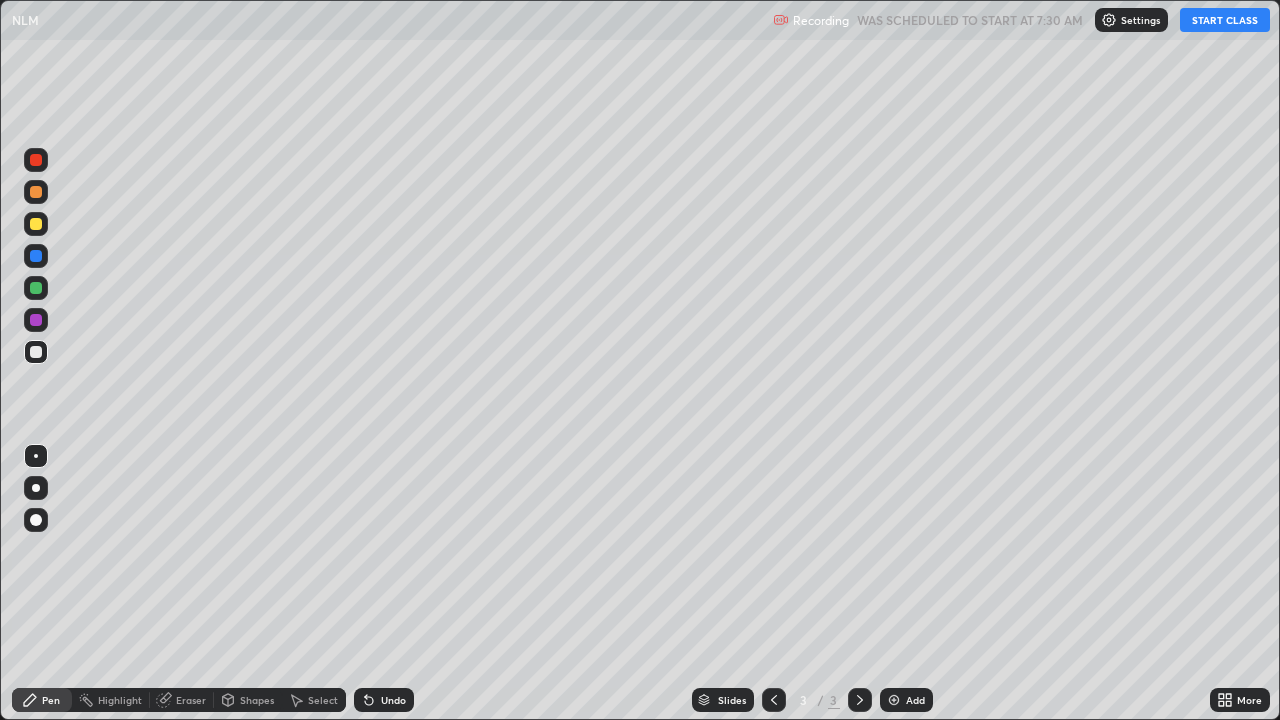 click on "START CLASS" at bounding box center (1225, 20) 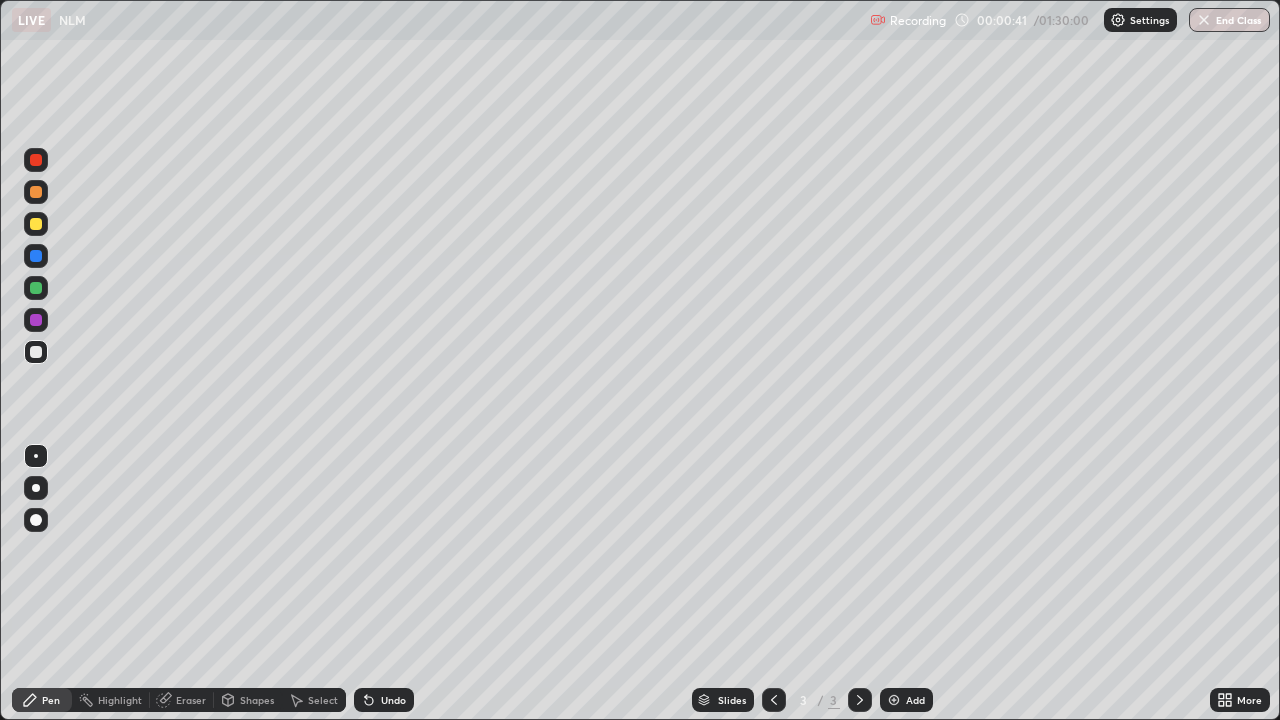 click at bounding box center (36, 224) 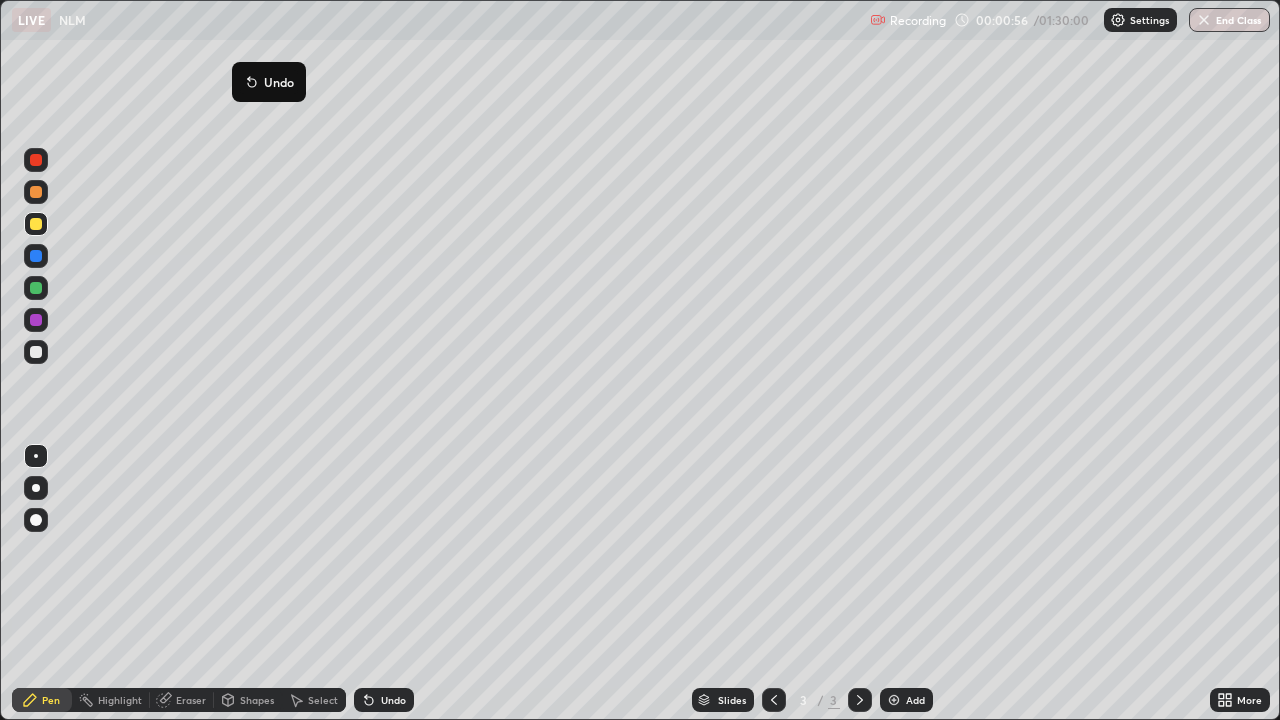 click on "Undo" at bounding box center [269, 82] 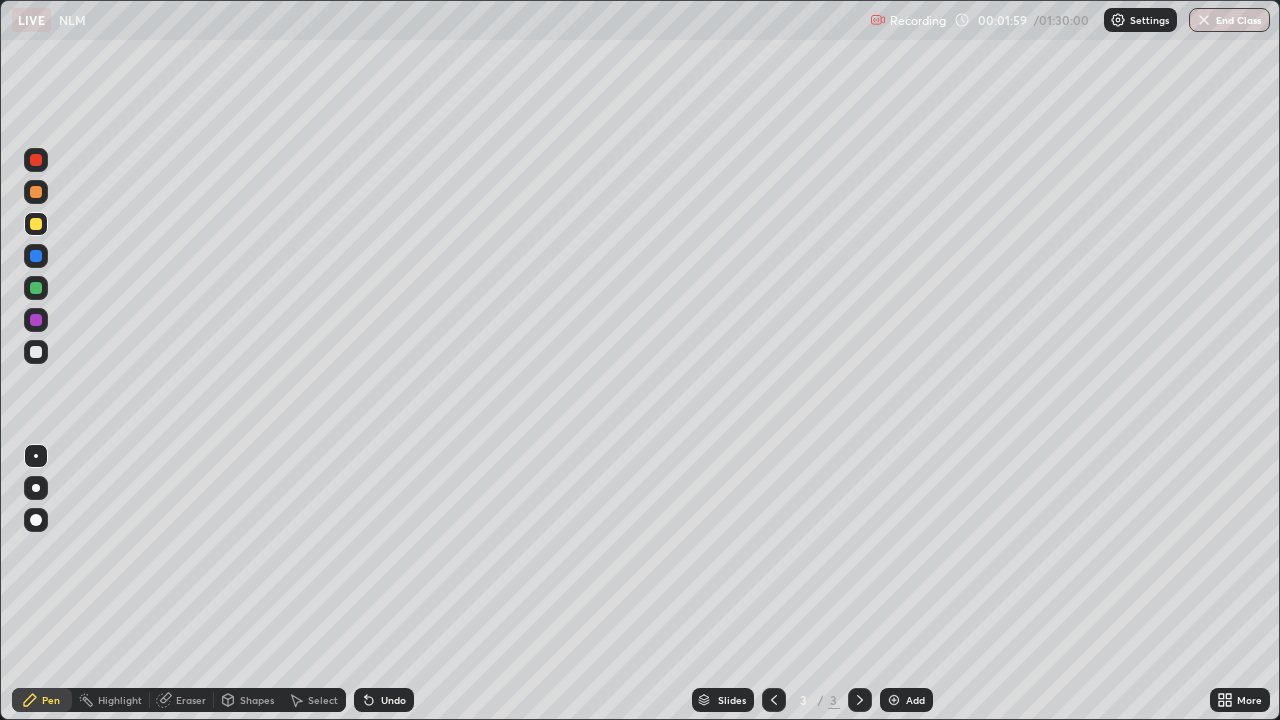click at bounding box center (36, 256) 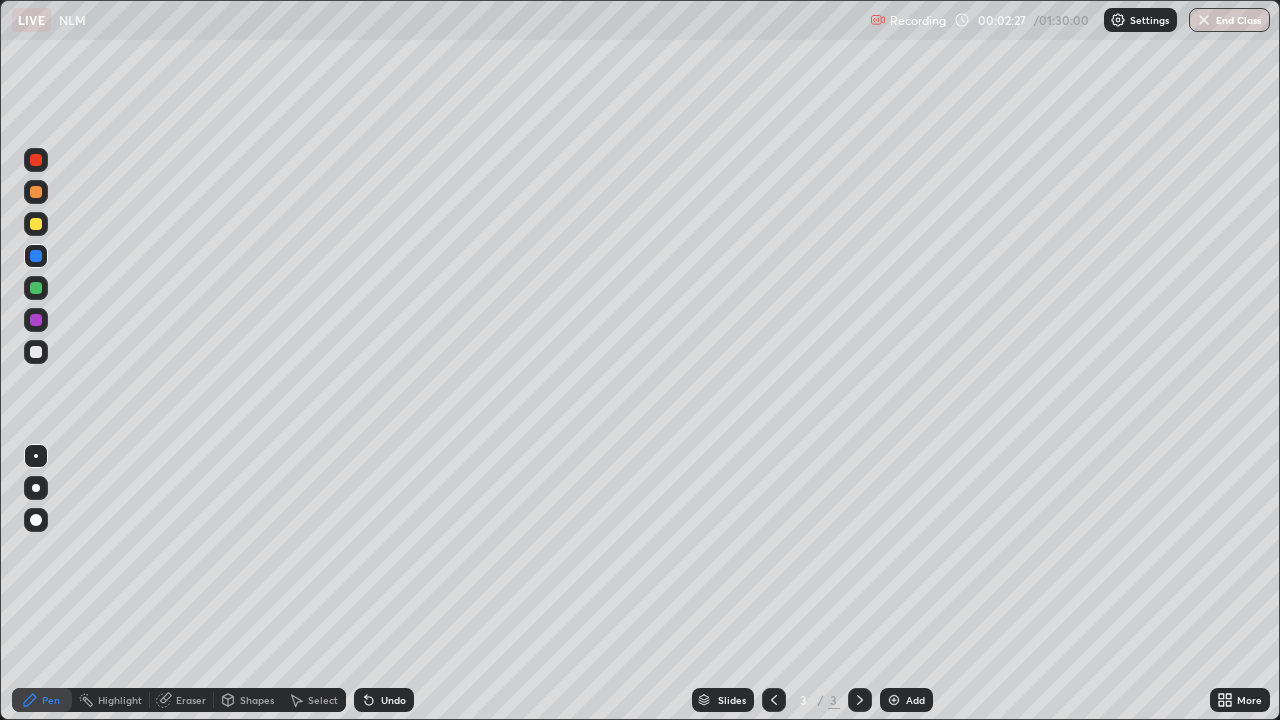 click at bounding box center [36, 288] 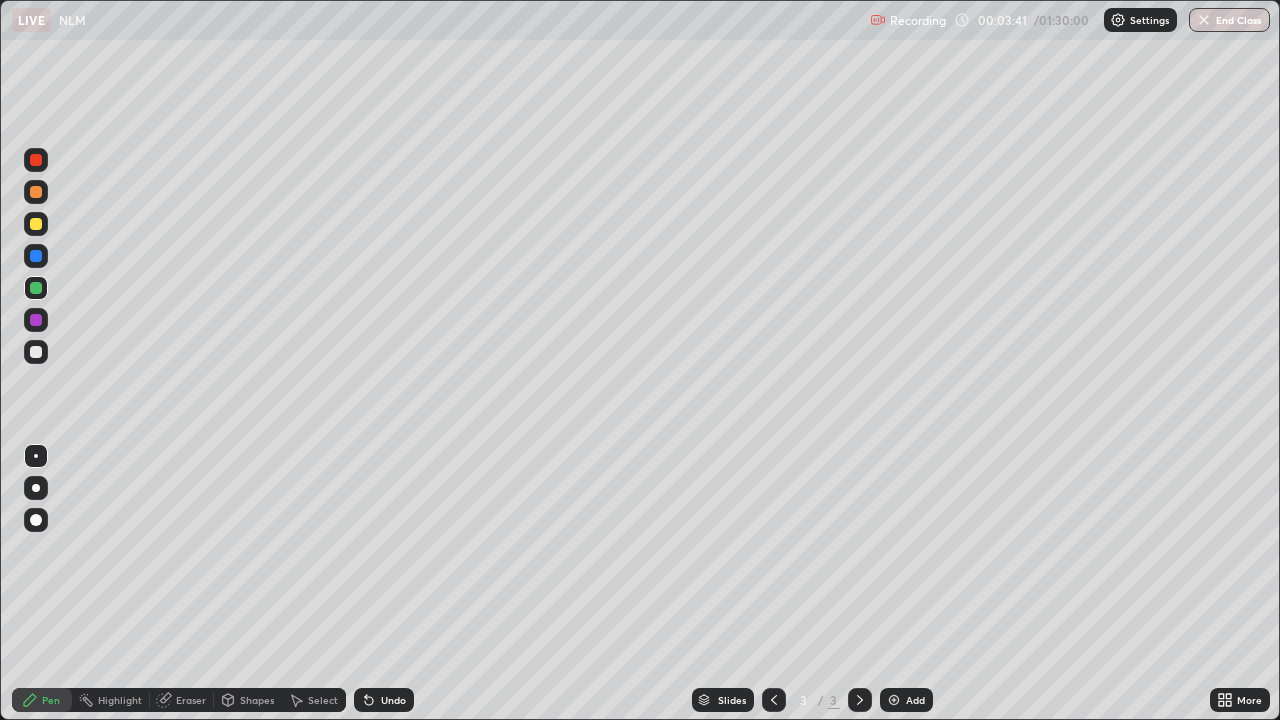 click at bounding box center [36, 192] 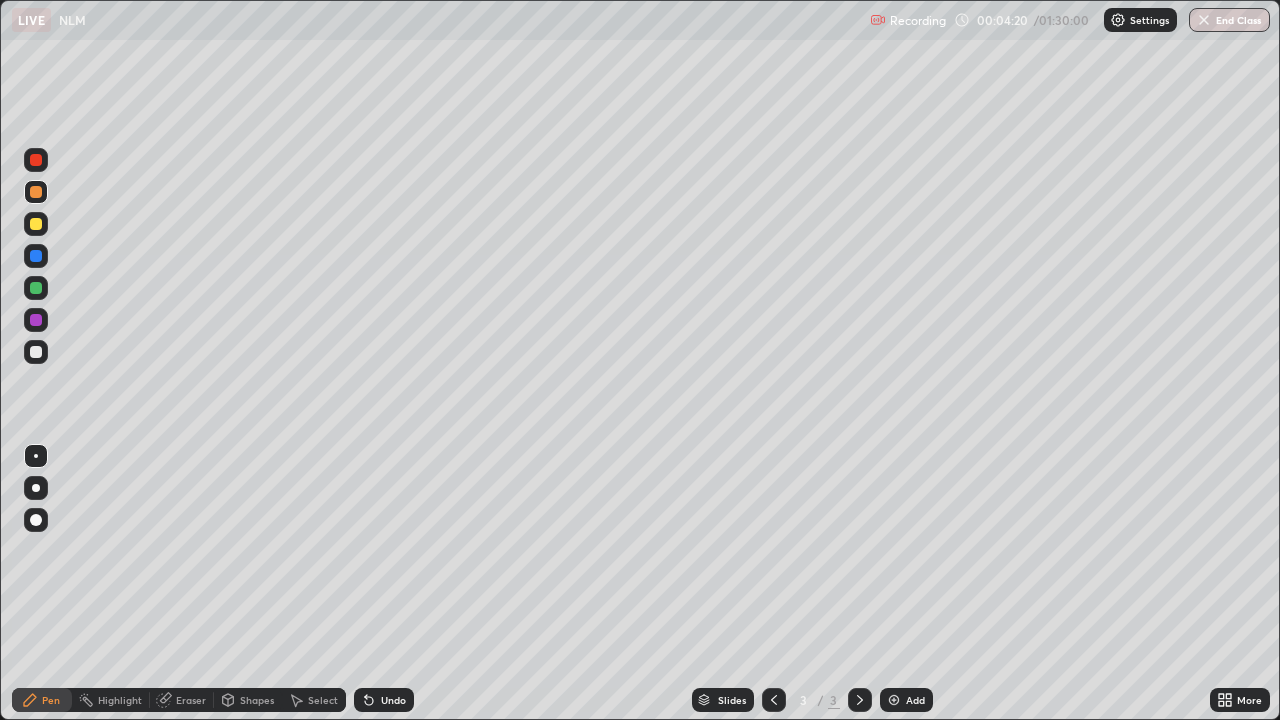 click at bounding box center [36, 320] 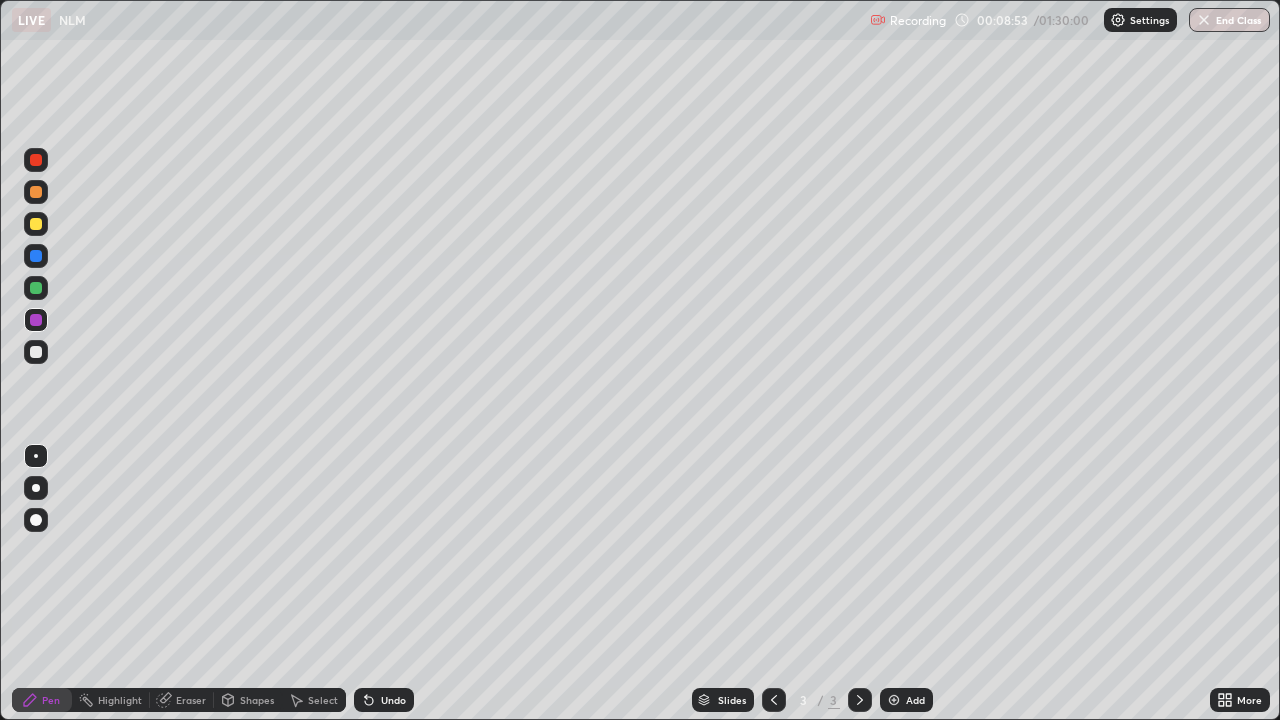 click at bounding box center (894, 700) 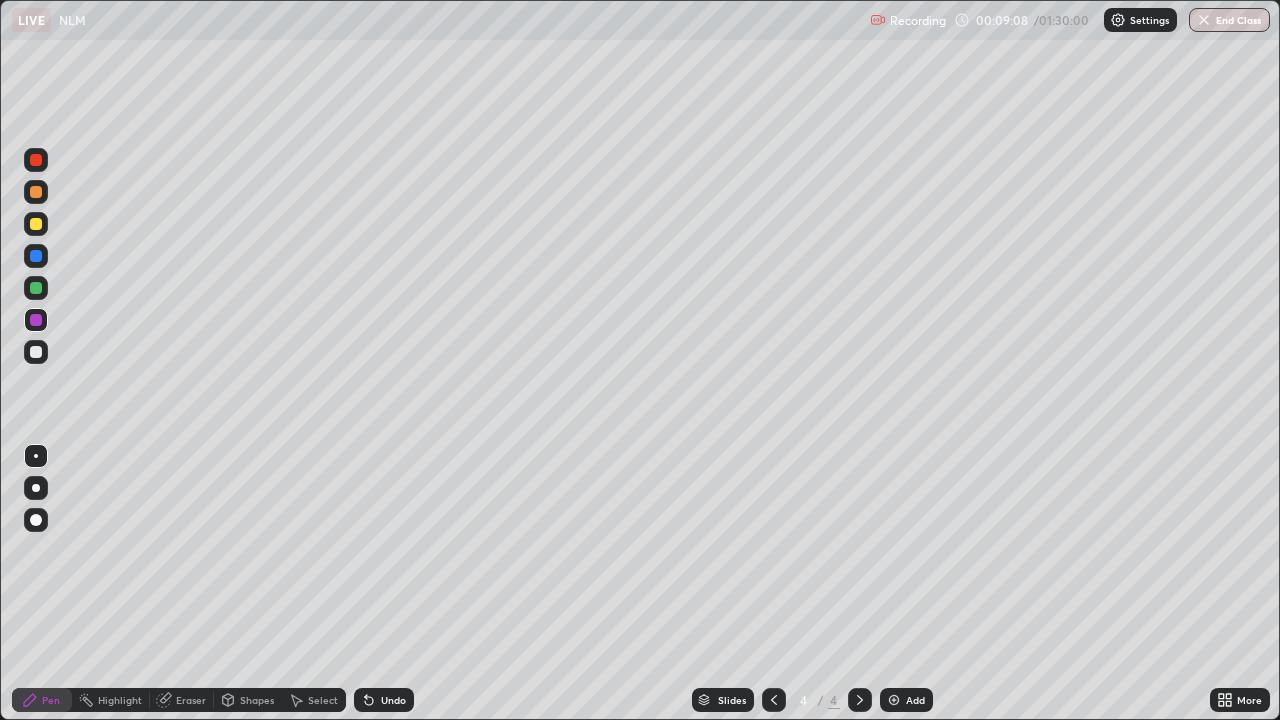 click at bounding box center (36, 192) 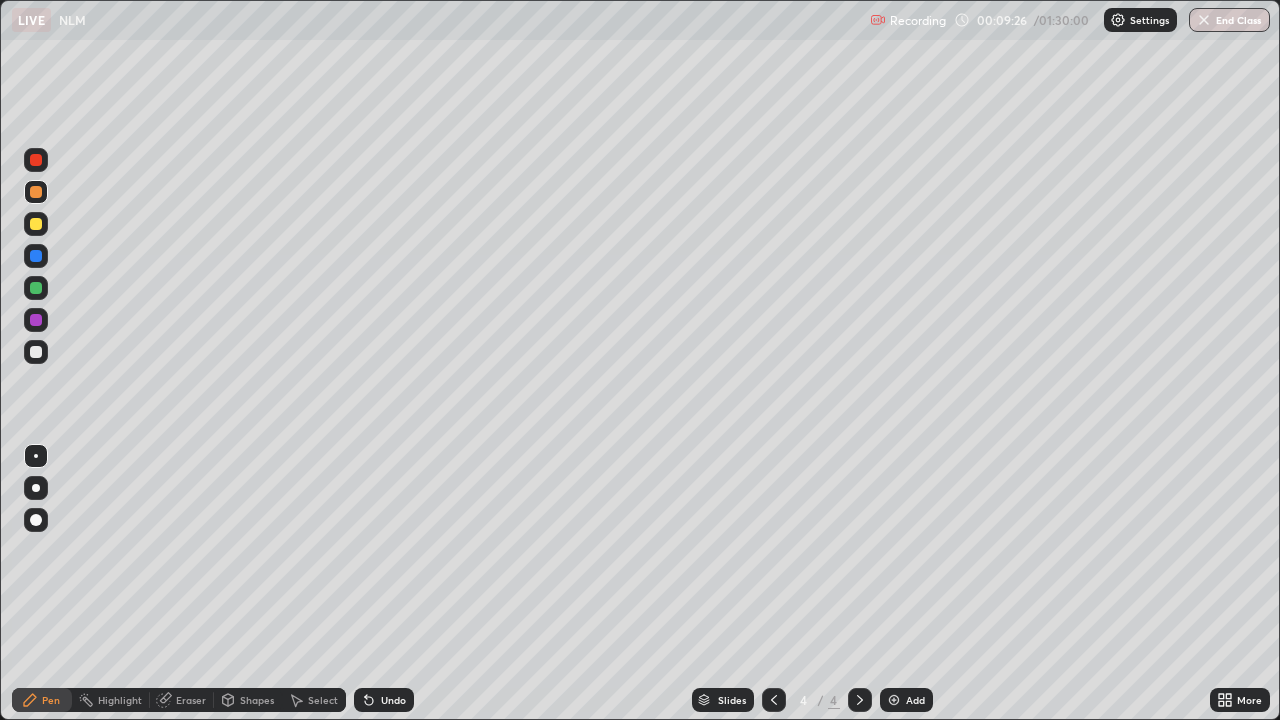 click at bounding box center (36, 288) 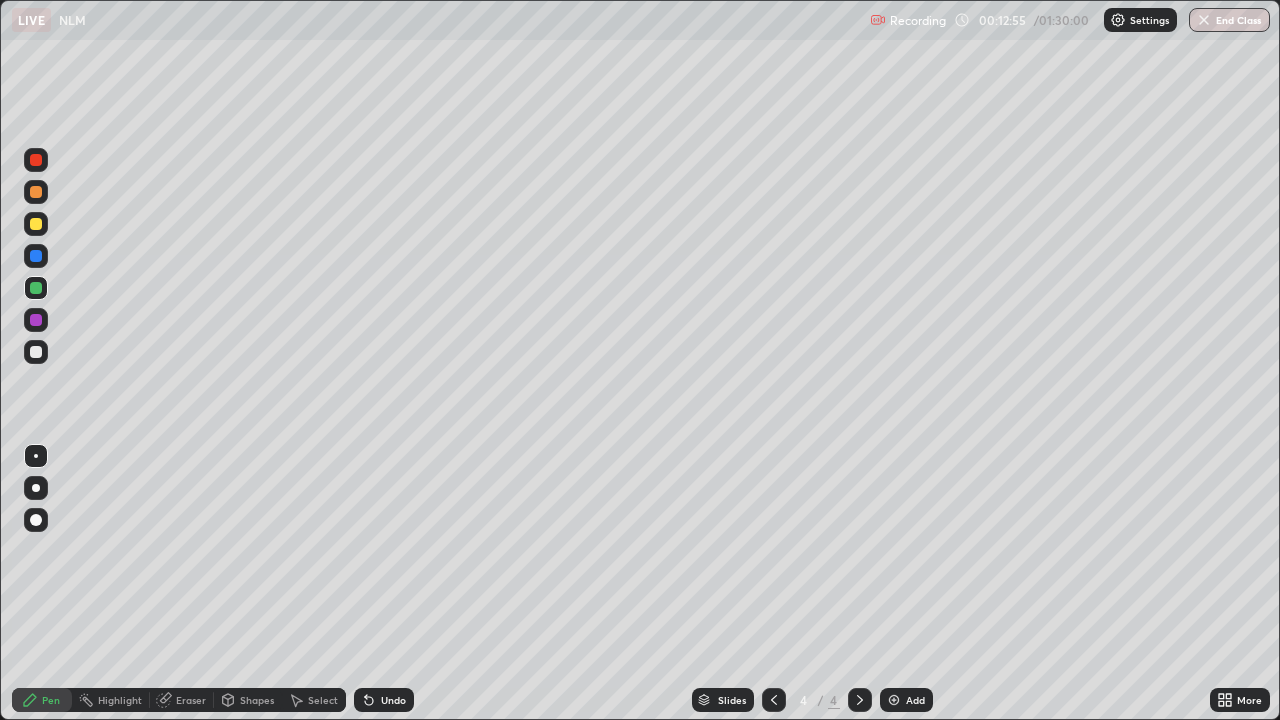 click at bounding box center [36, 224] 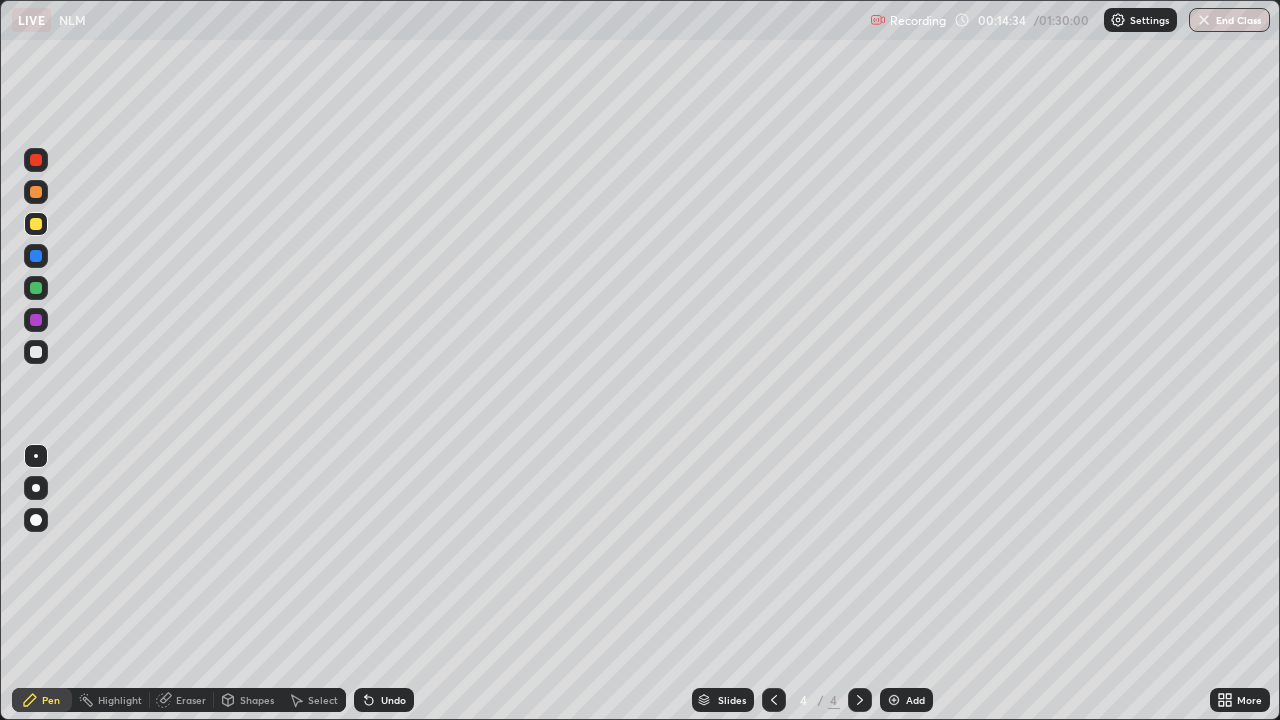 click at bounding box center [36, 160] 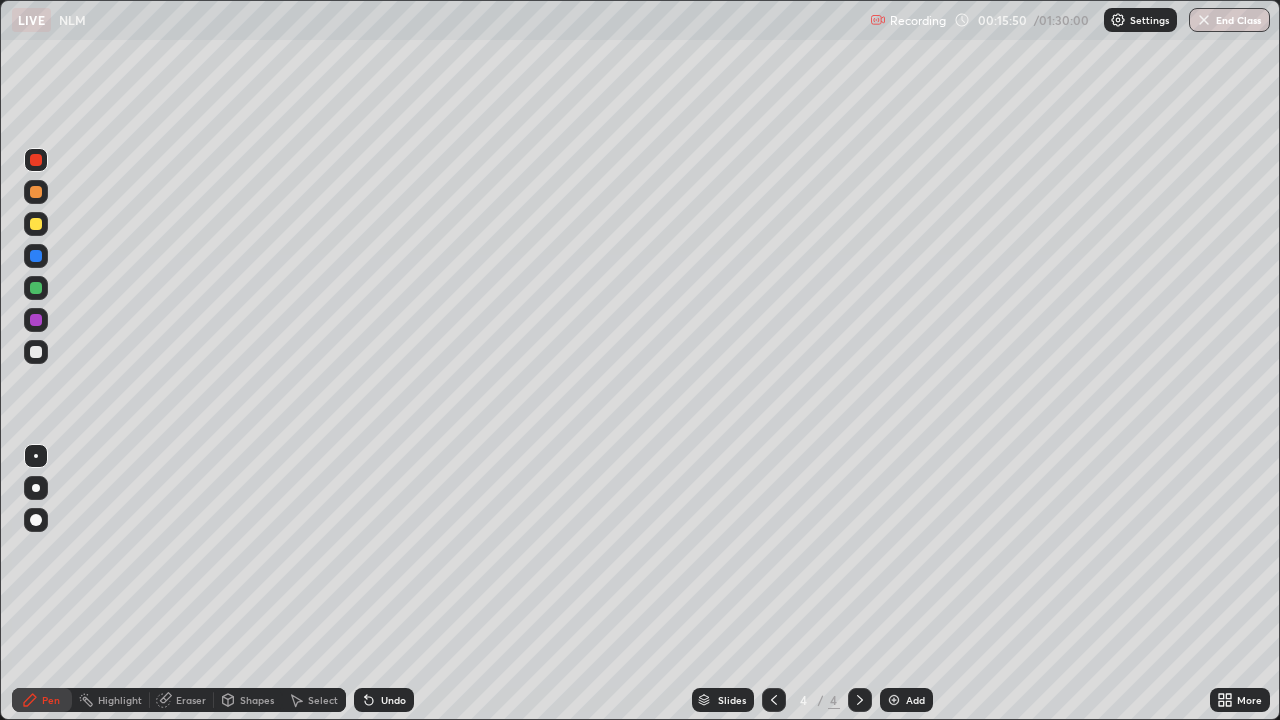 click on "Add" at bounding box center (906, 700) 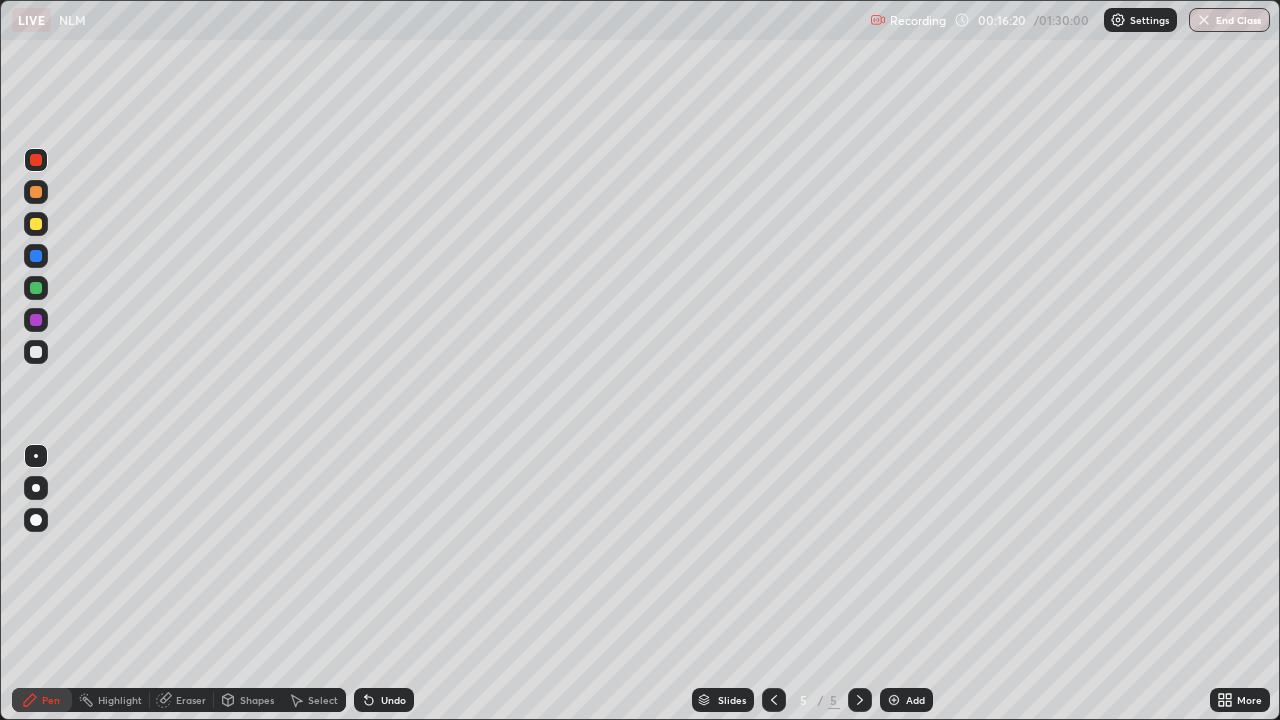 click on "Undo" at bounding box center (393, 700) 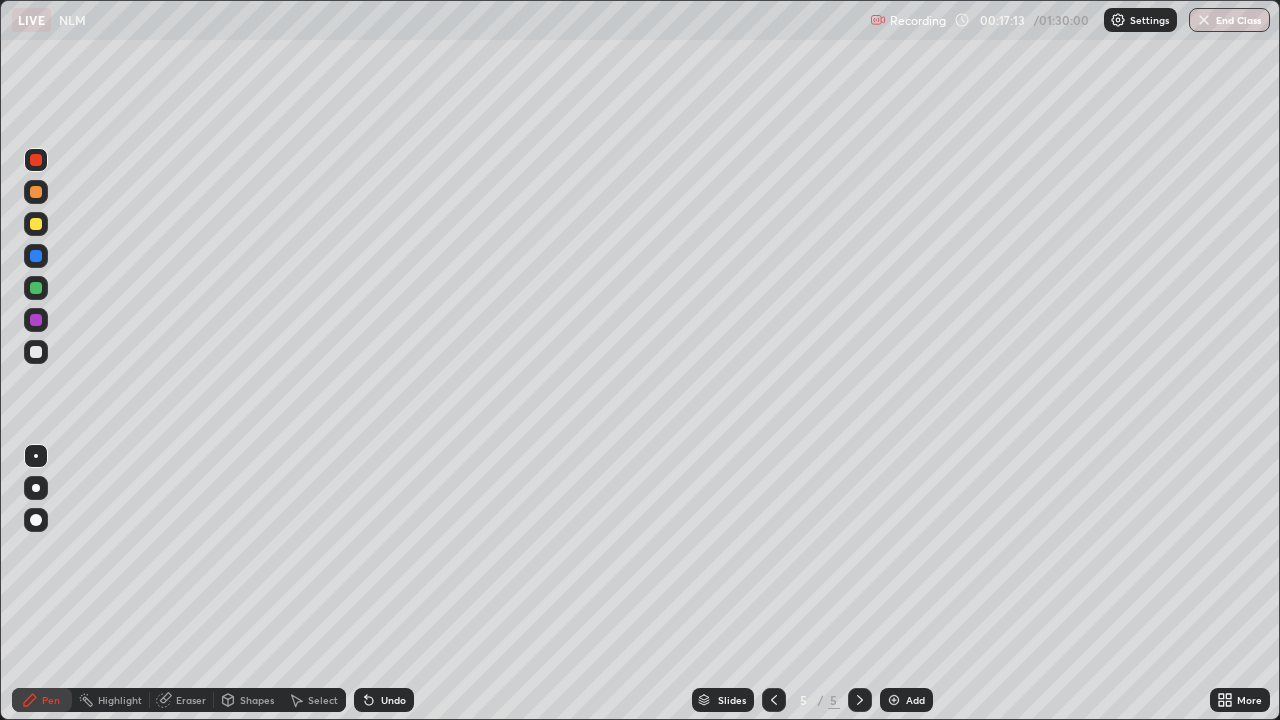 click at bounding box center [36, 288] 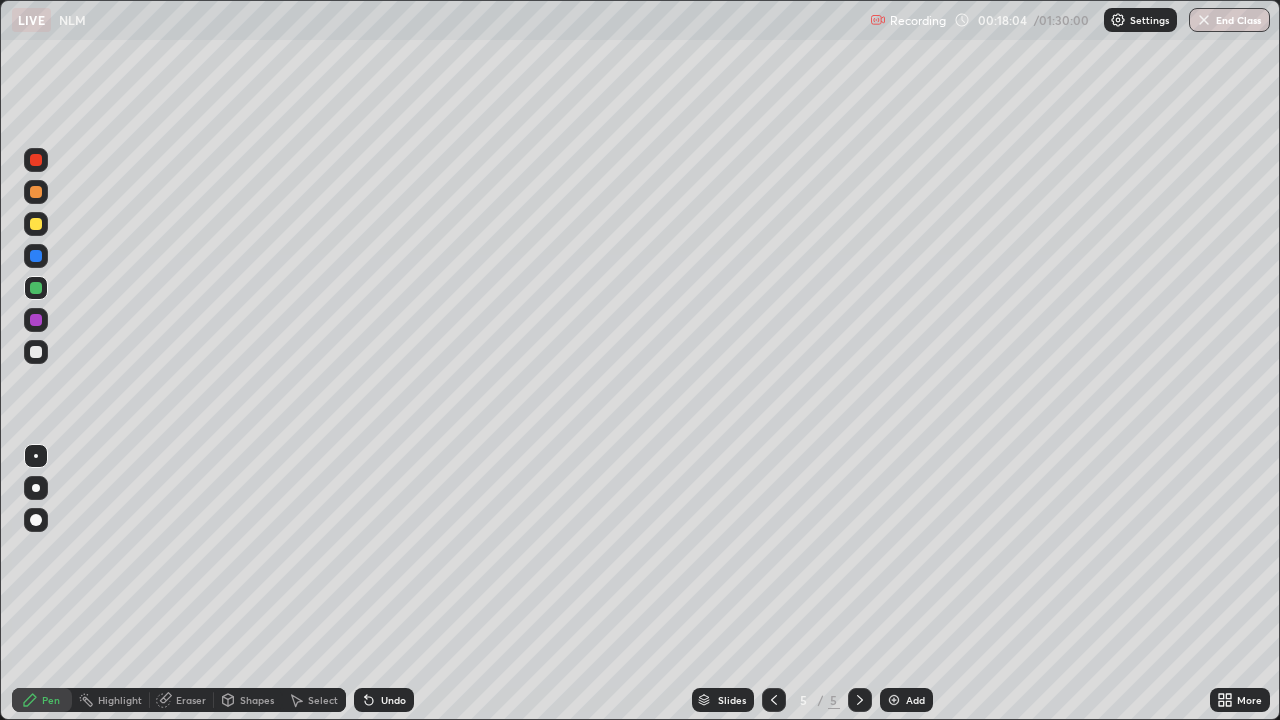 click at bounding box center (36, 192) 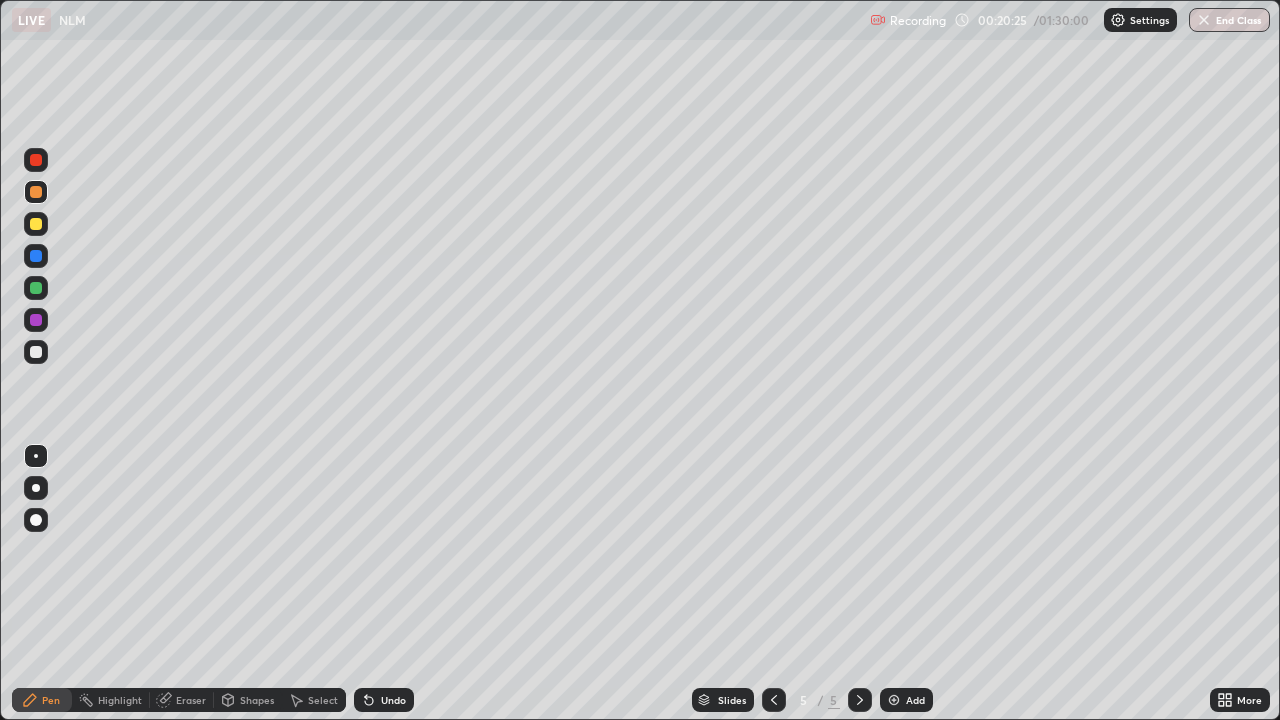 click at bounding box center [36, 224] 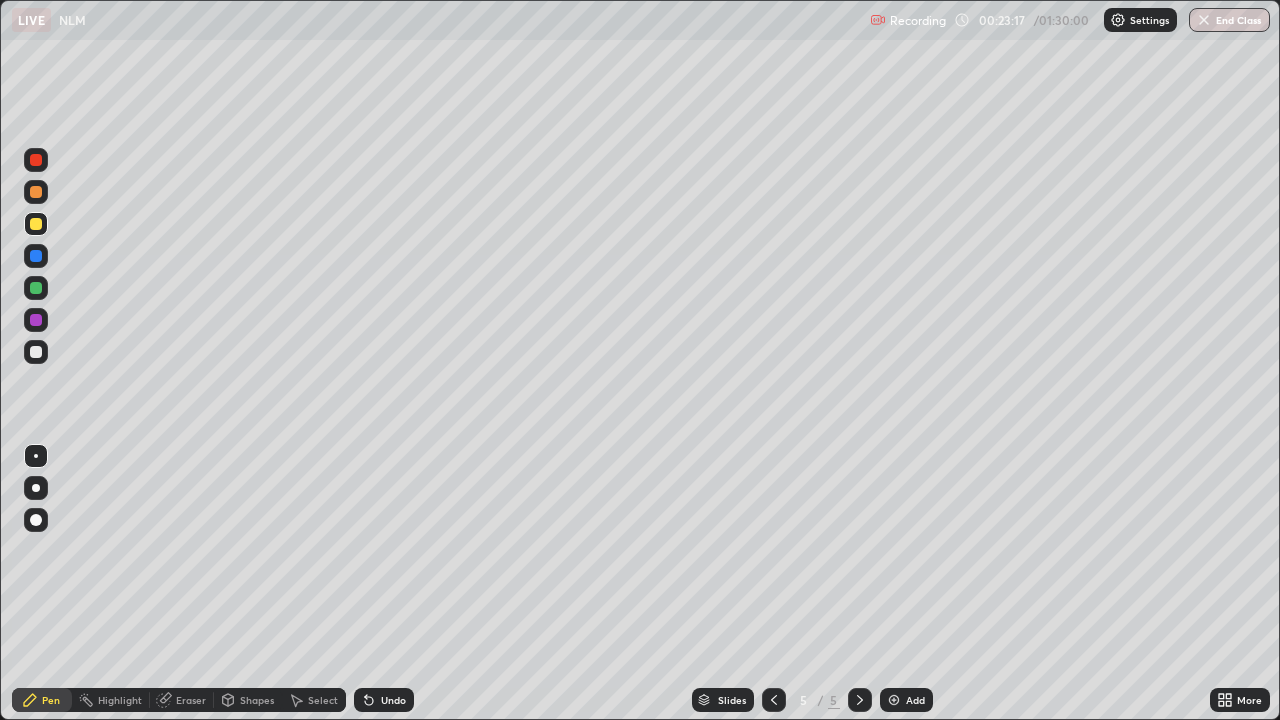 click at bounding box center (36, 192) 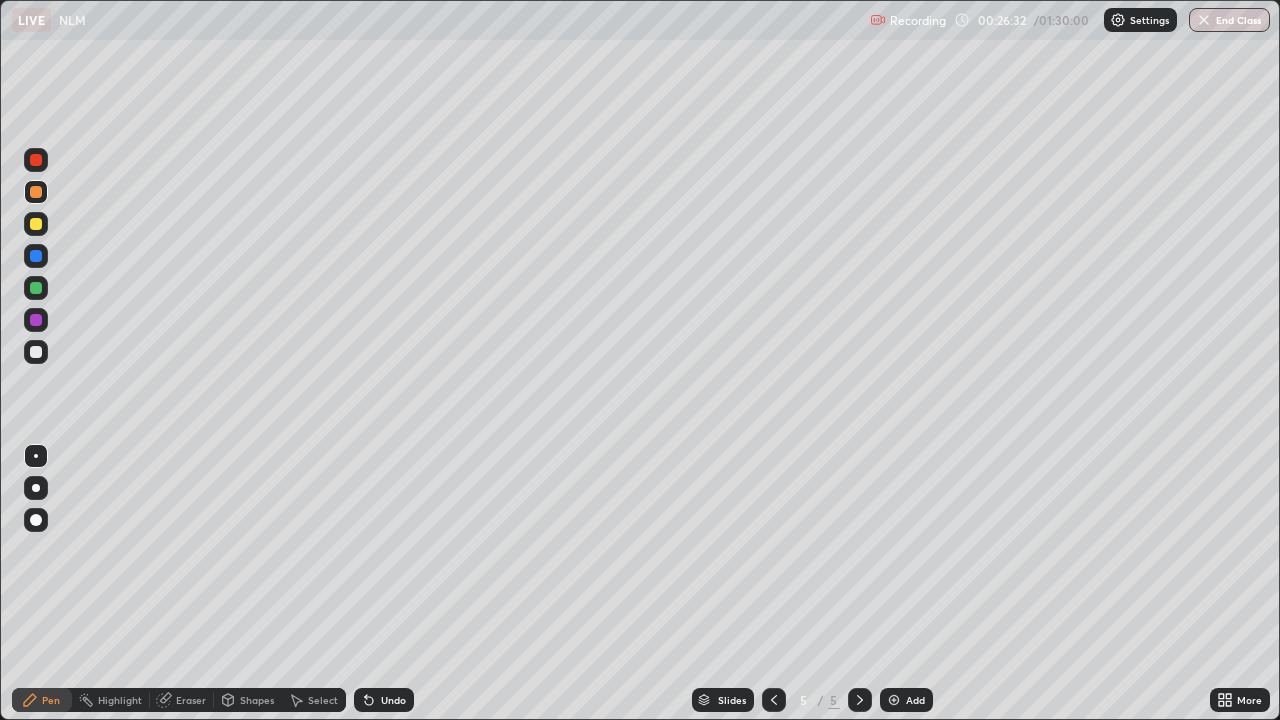 click at bounding box center [894, 700] 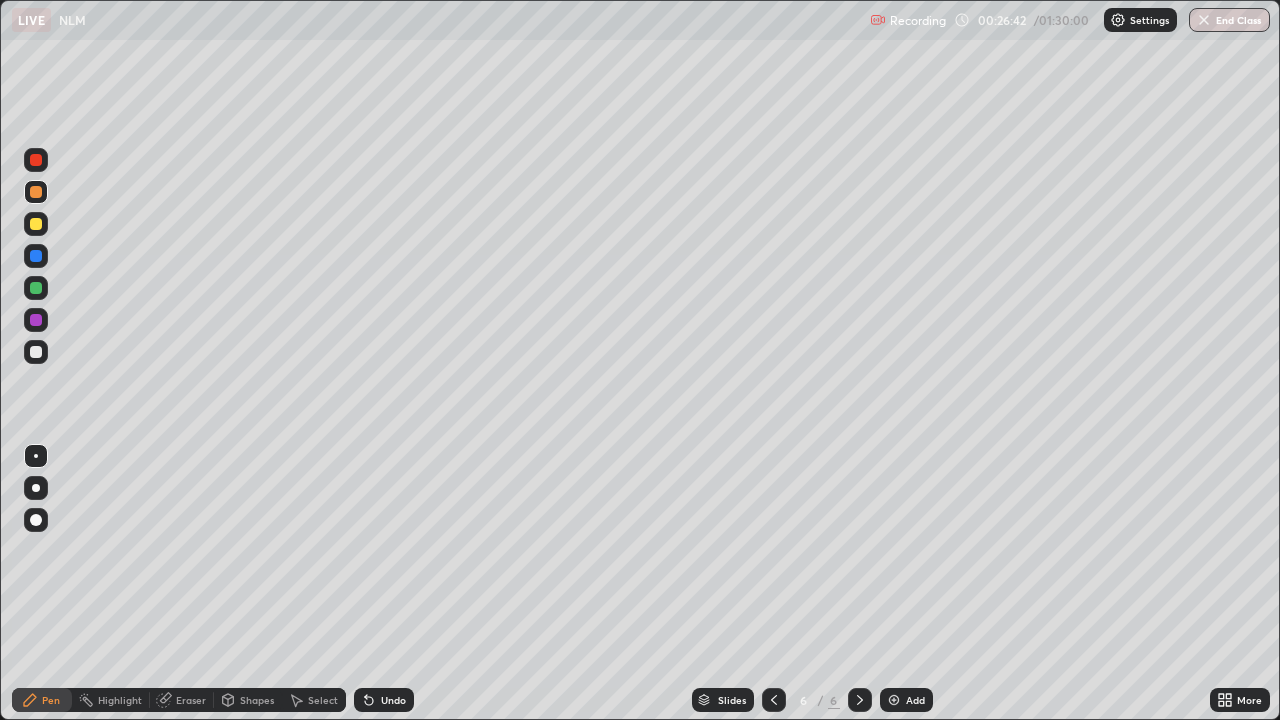 click at bounding box center [36, 256] 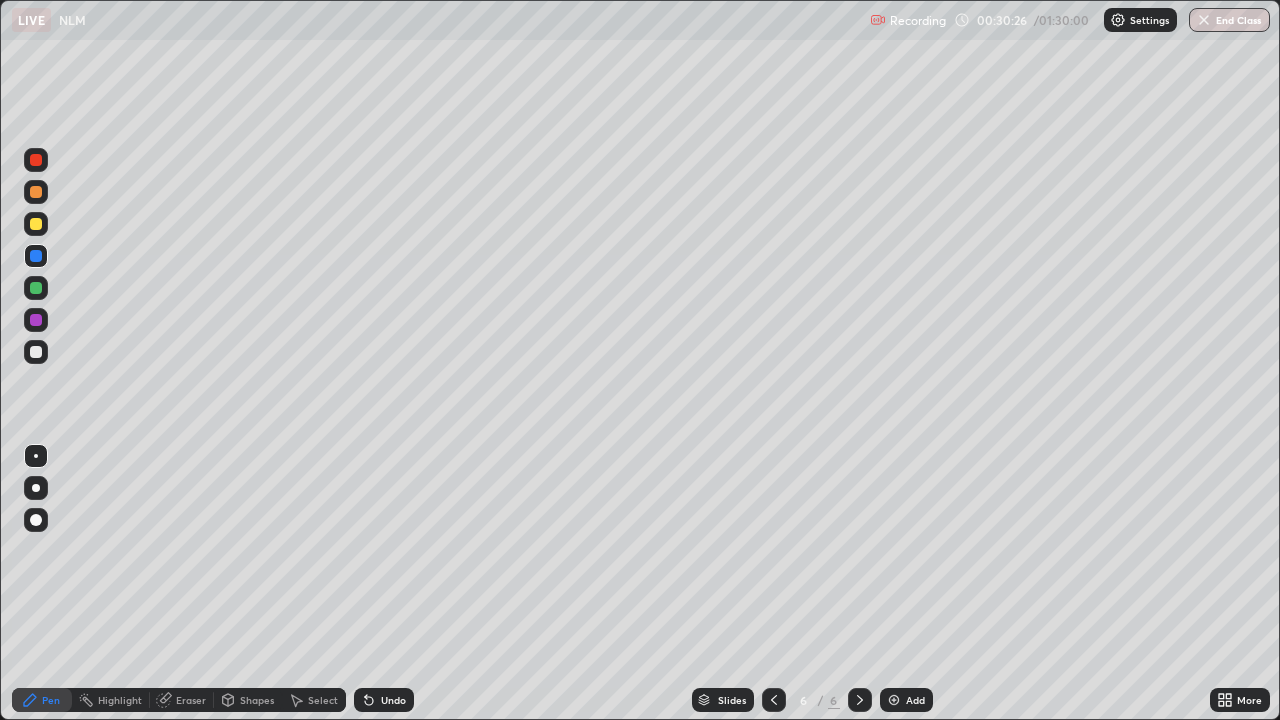 click at bounding box center [36, 192] 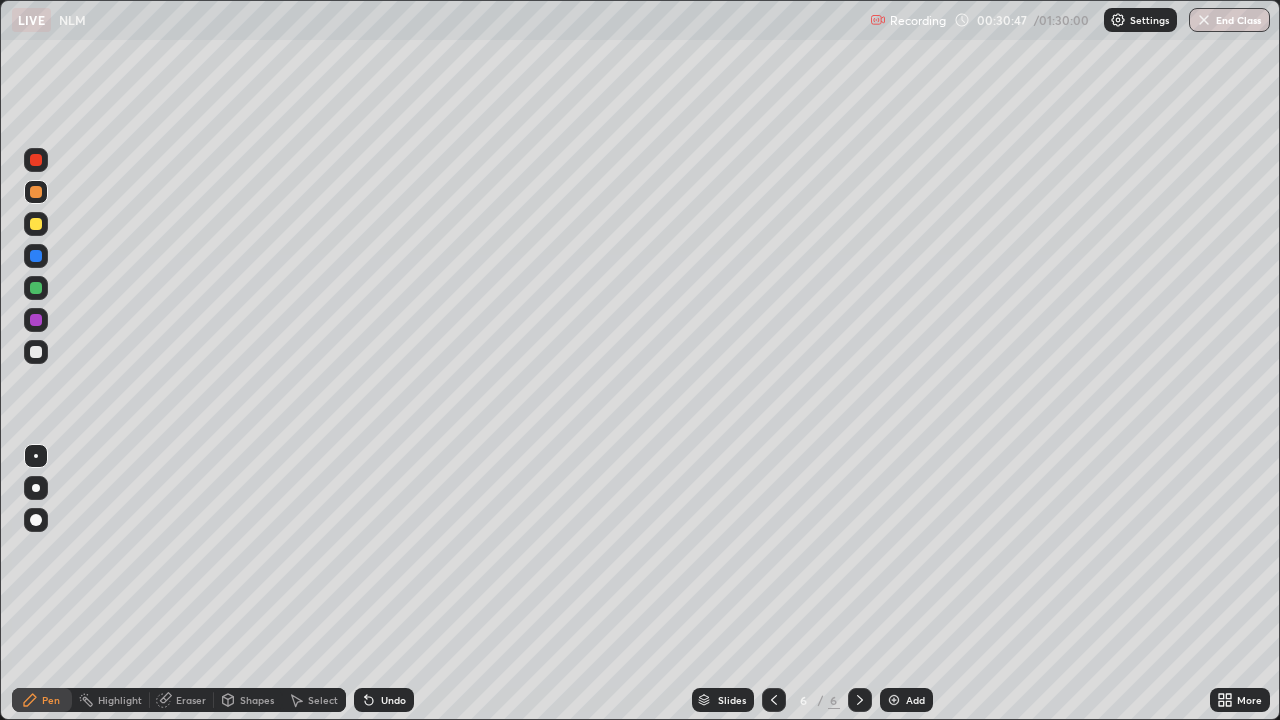 click at bounding box center [36, 256] 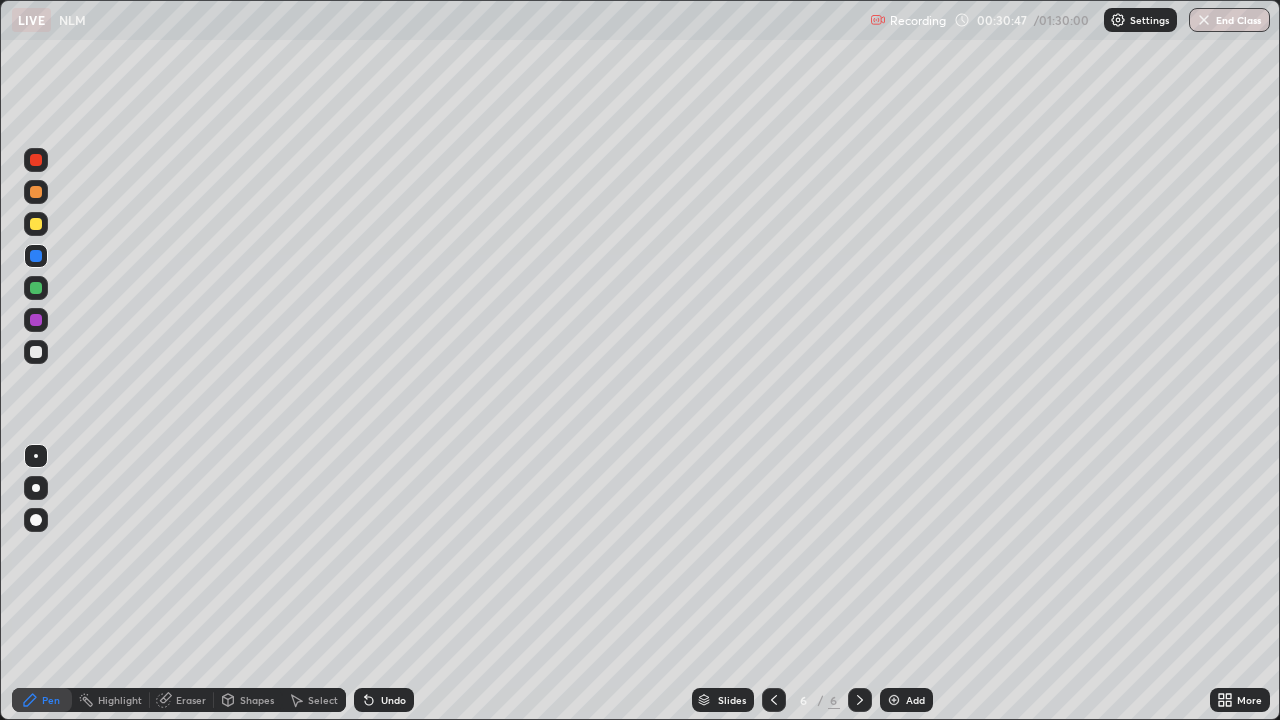 click at bounding box center (36, 288) 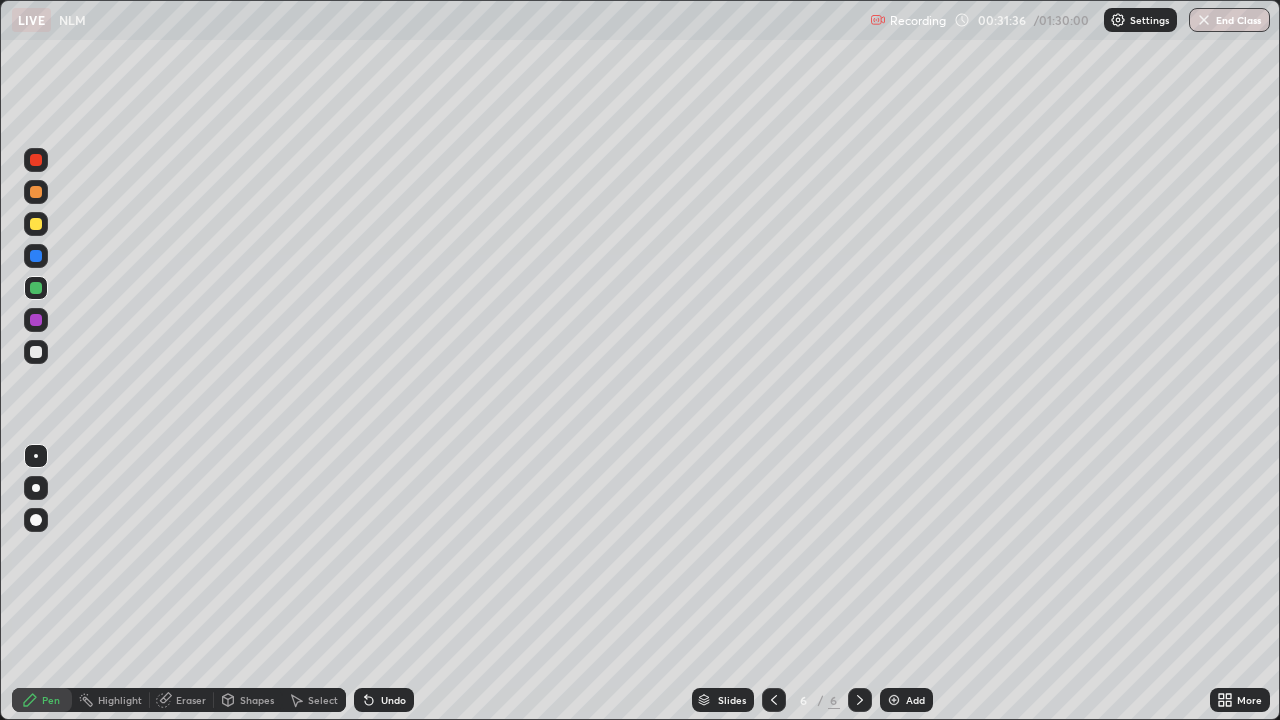 click at bounding box center (36, 224) 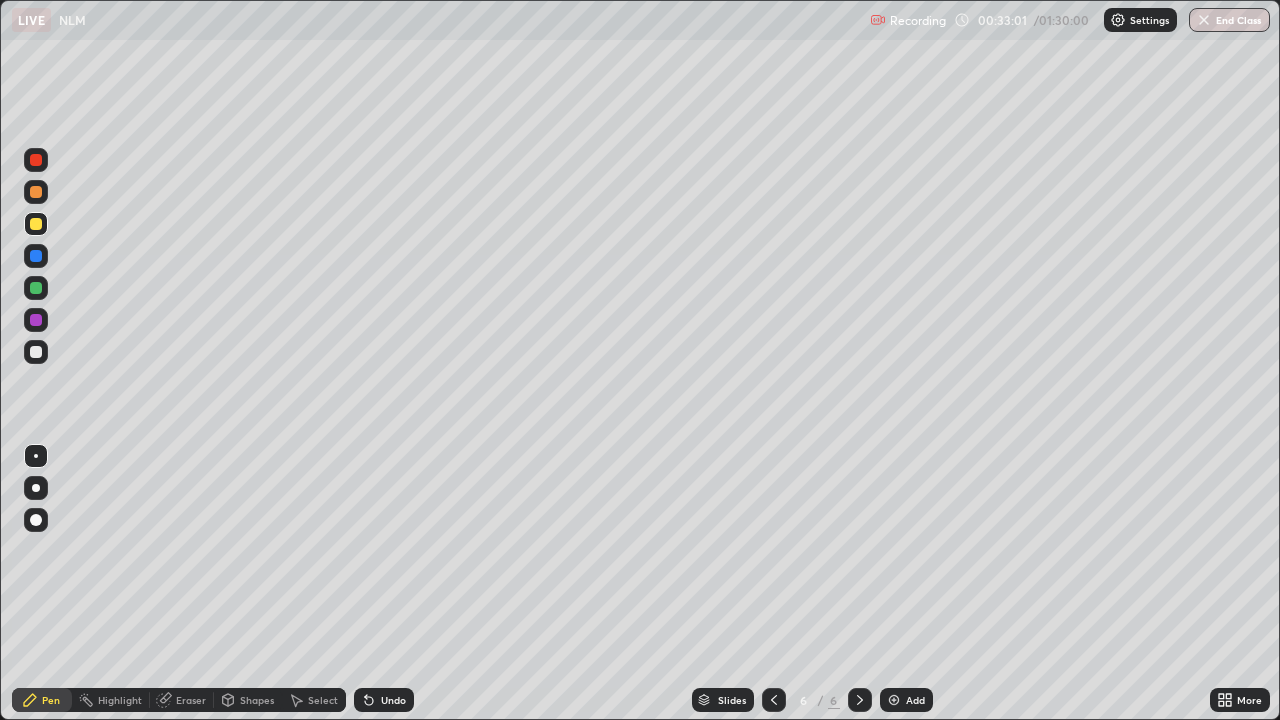 click at bounding box center (36, 160) 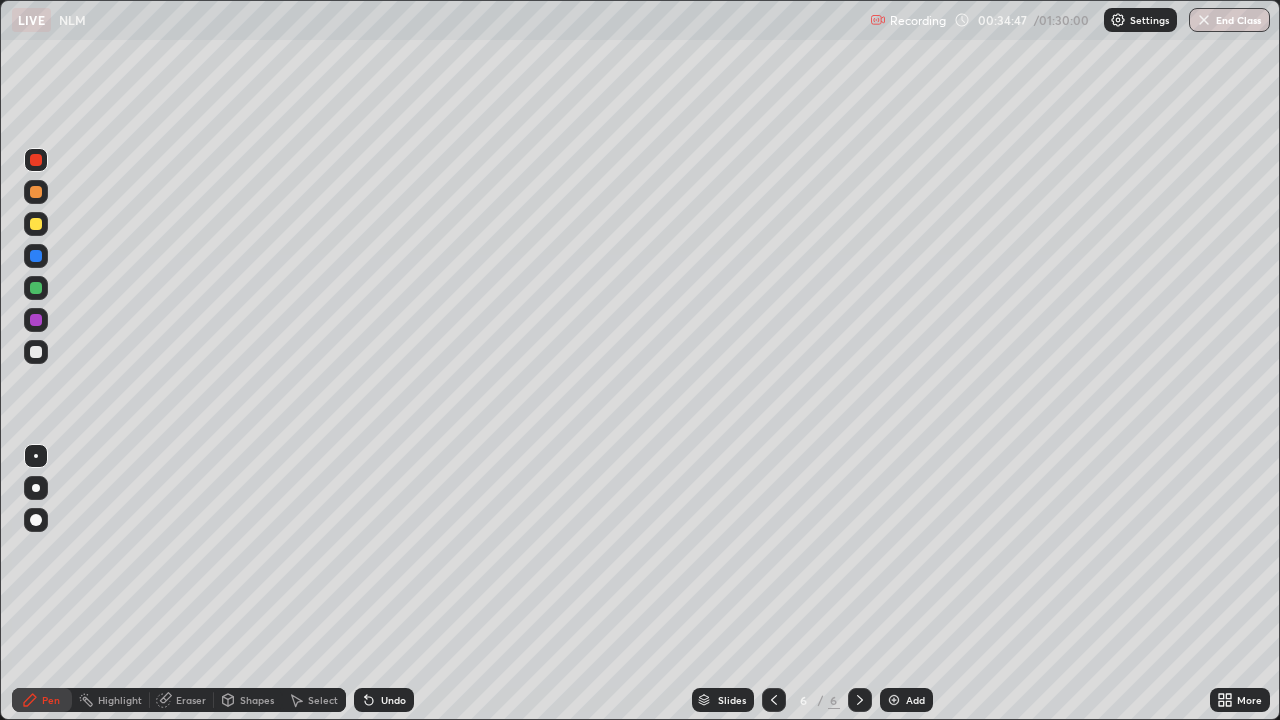 click at bounding box center (36, 320) 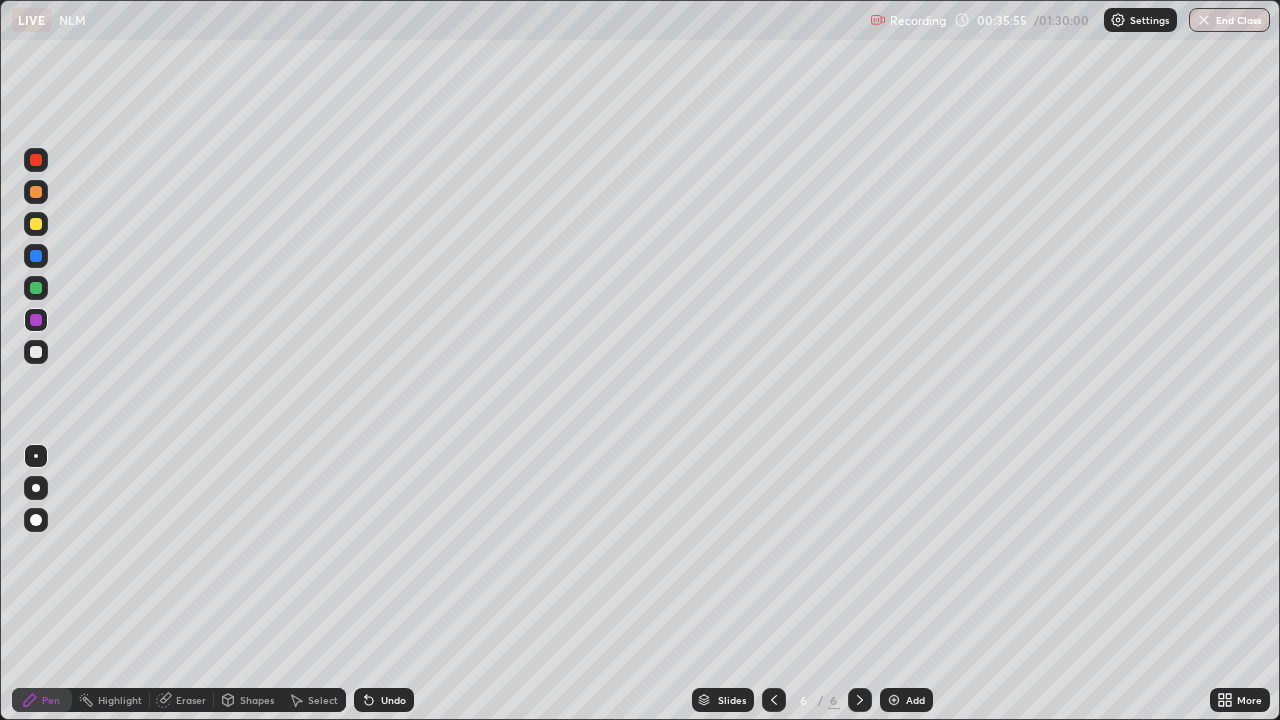 click at bounding box center (894, 700) 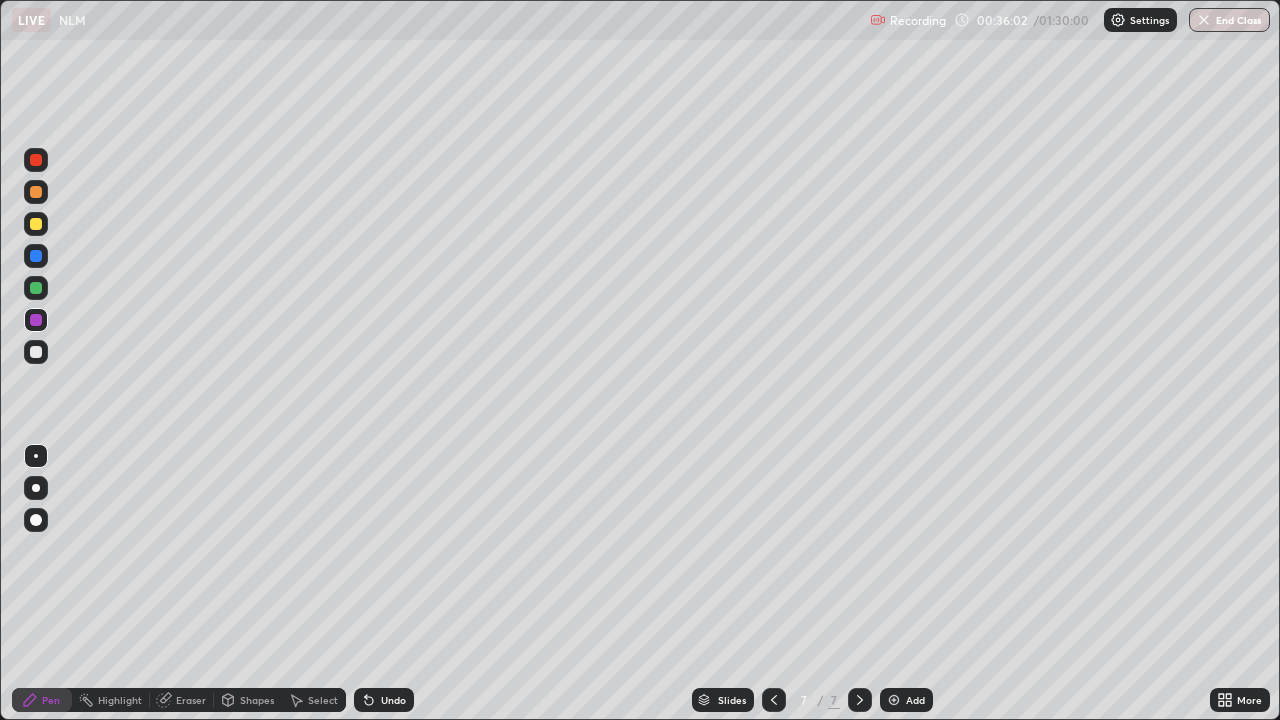 click 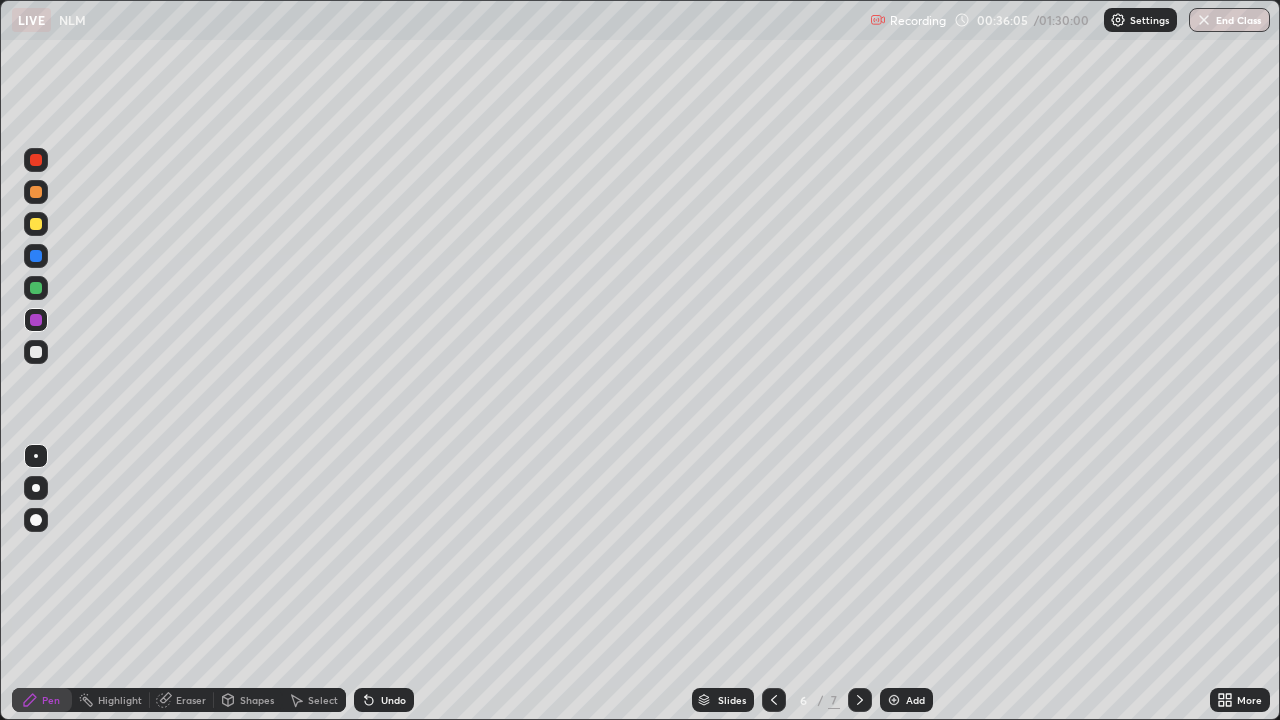 click 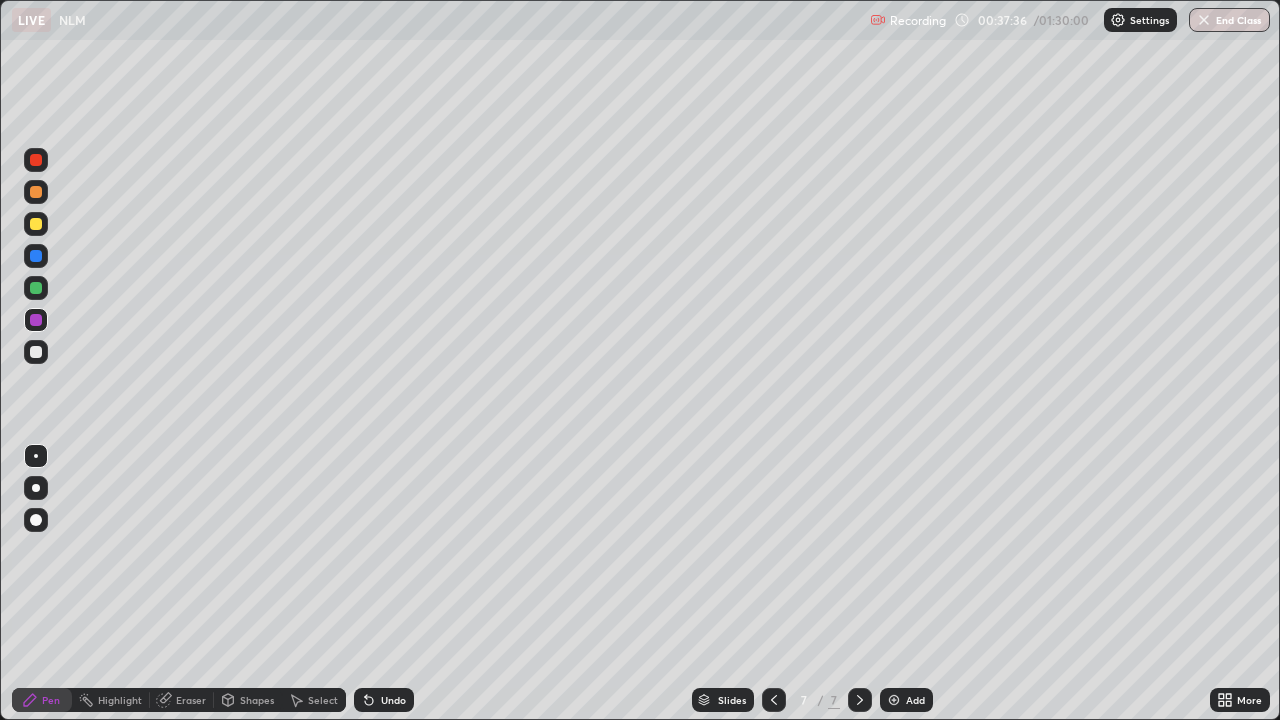 click 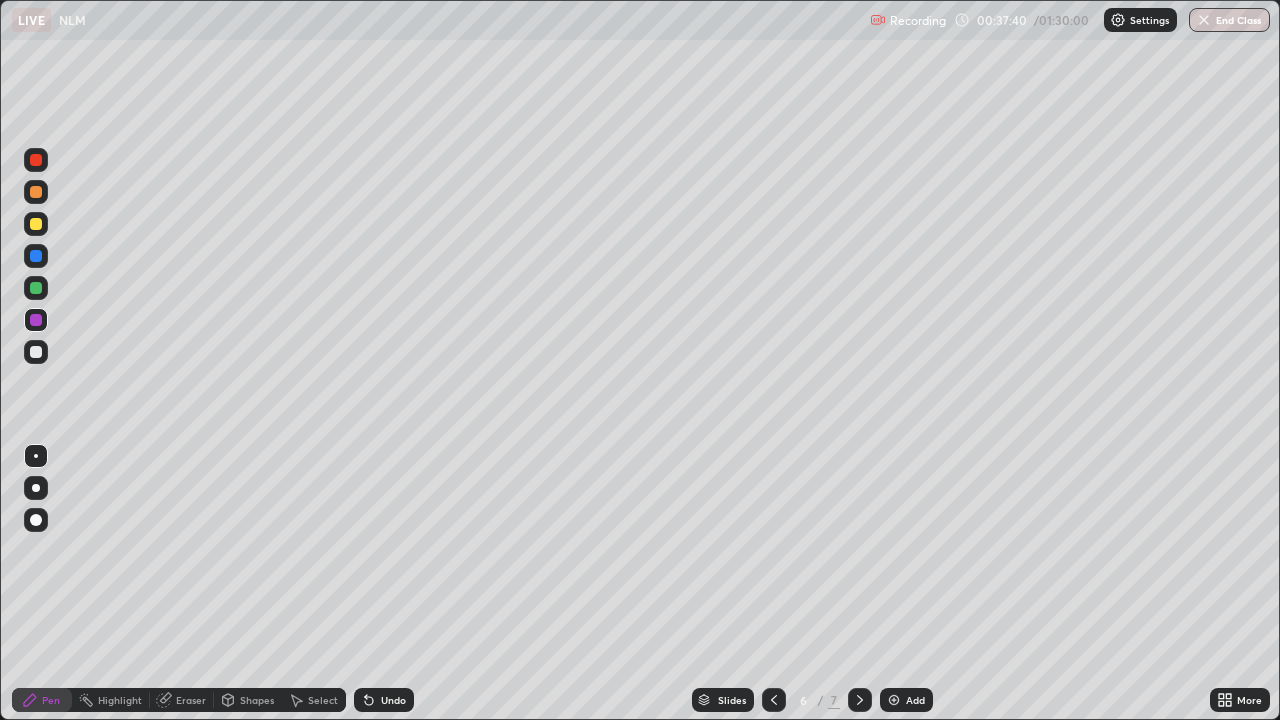 click 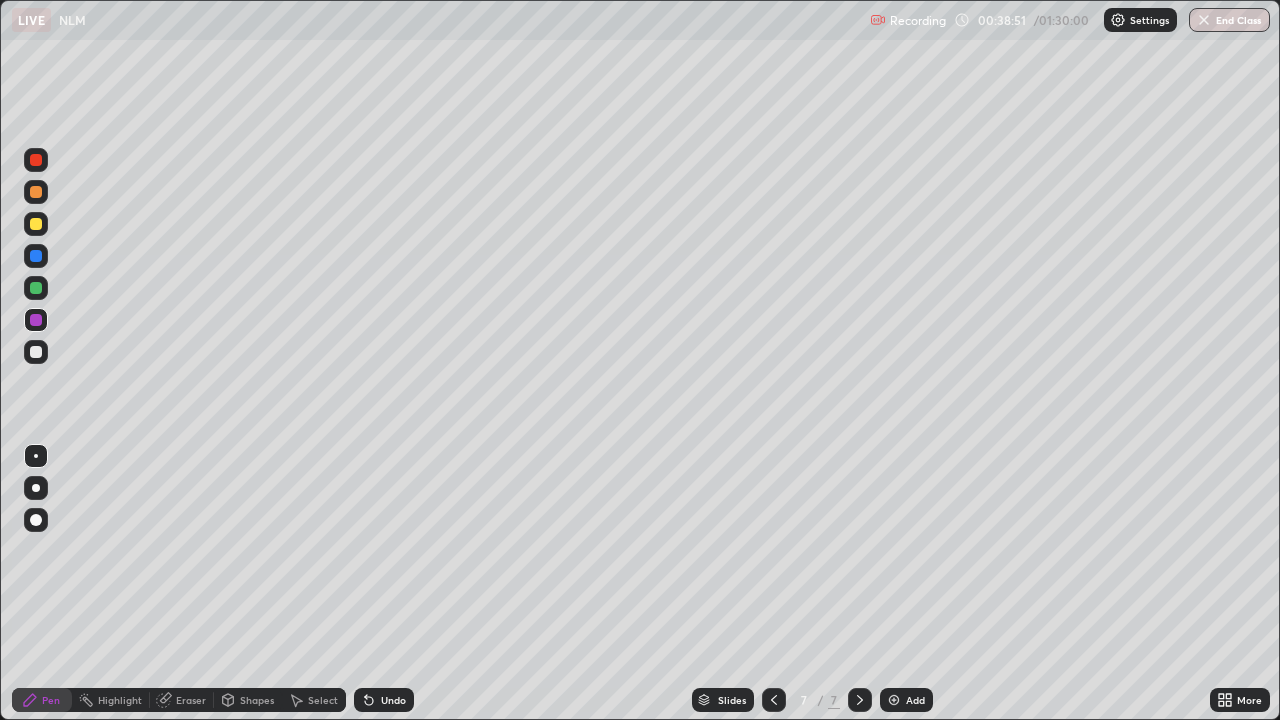 click at bounding box center [36, 352] 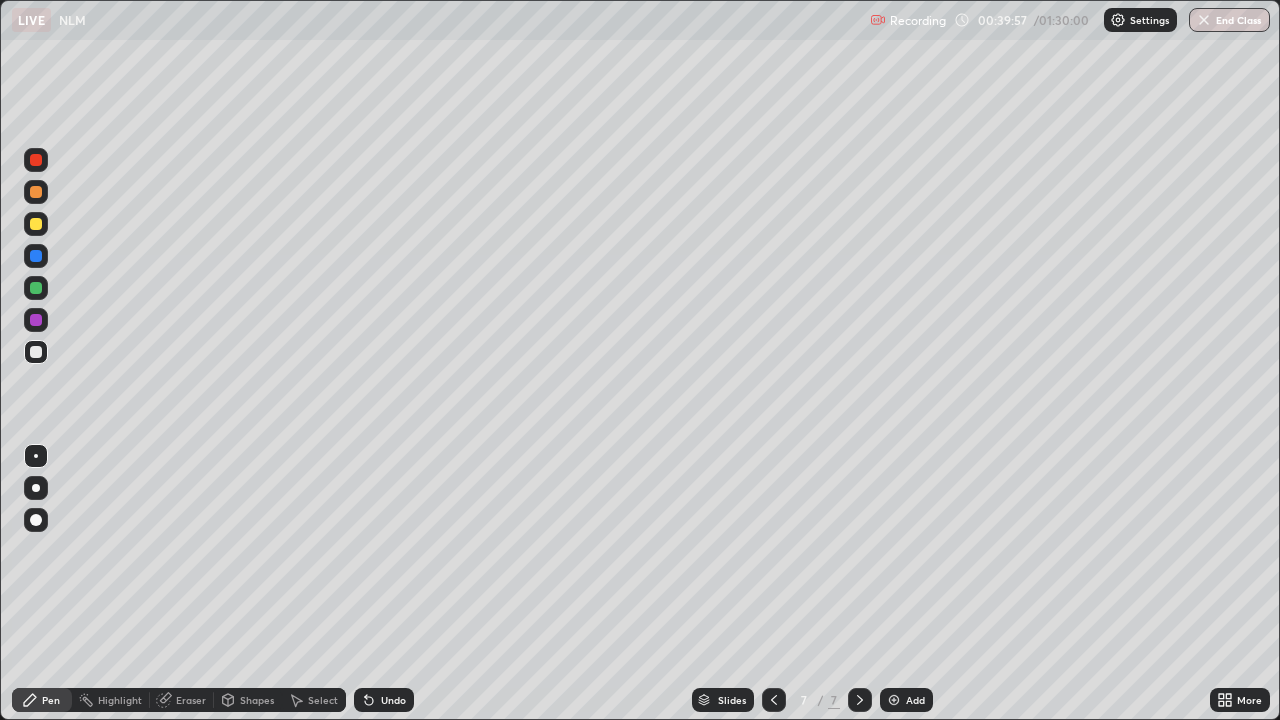 click 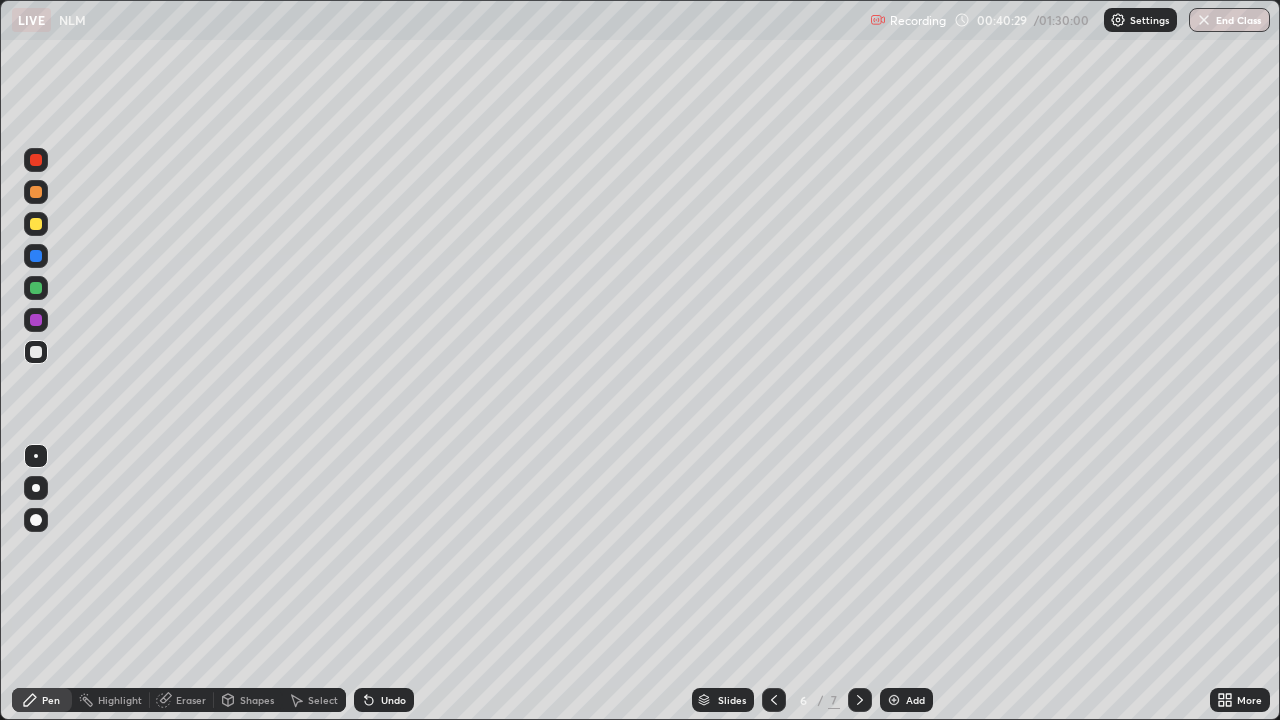 click 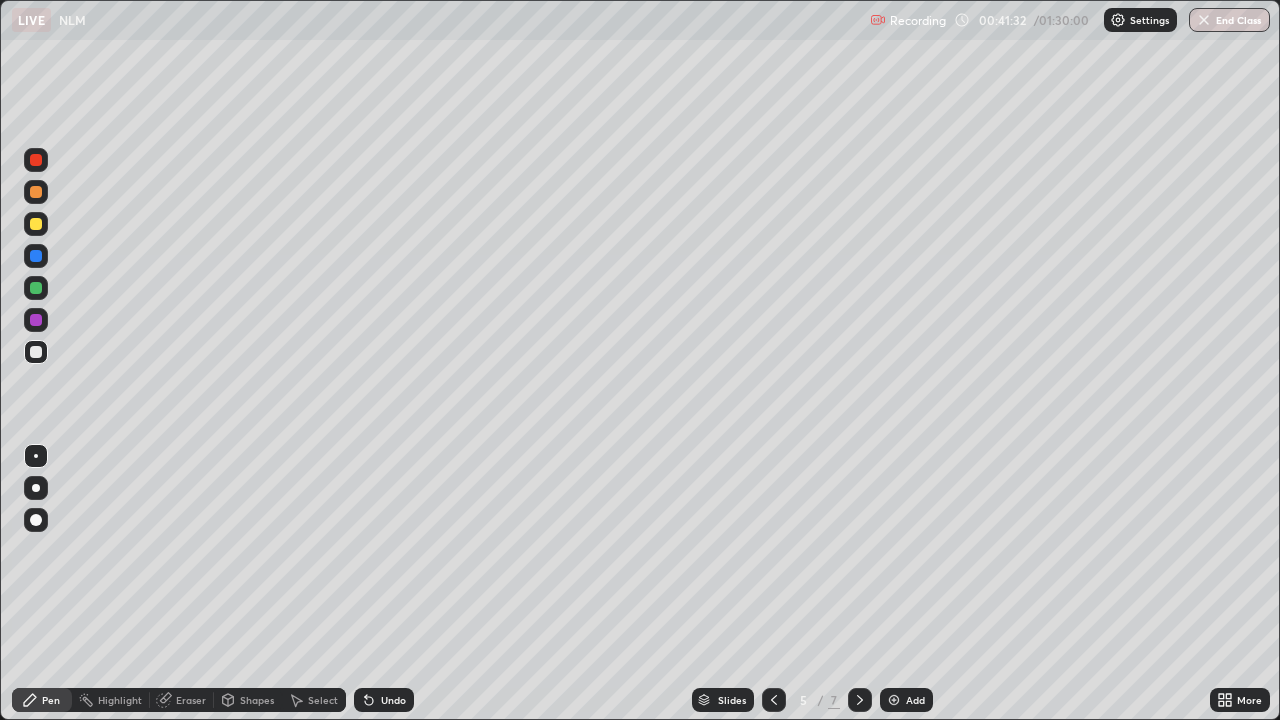 click 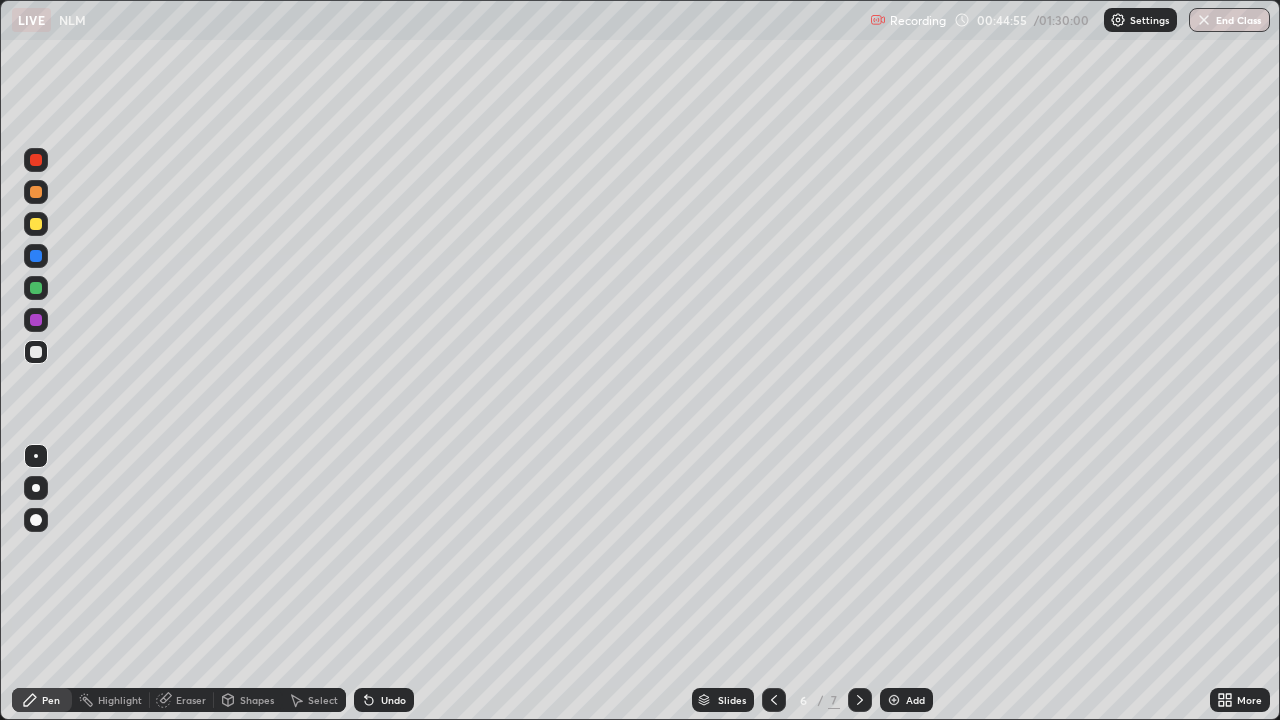click 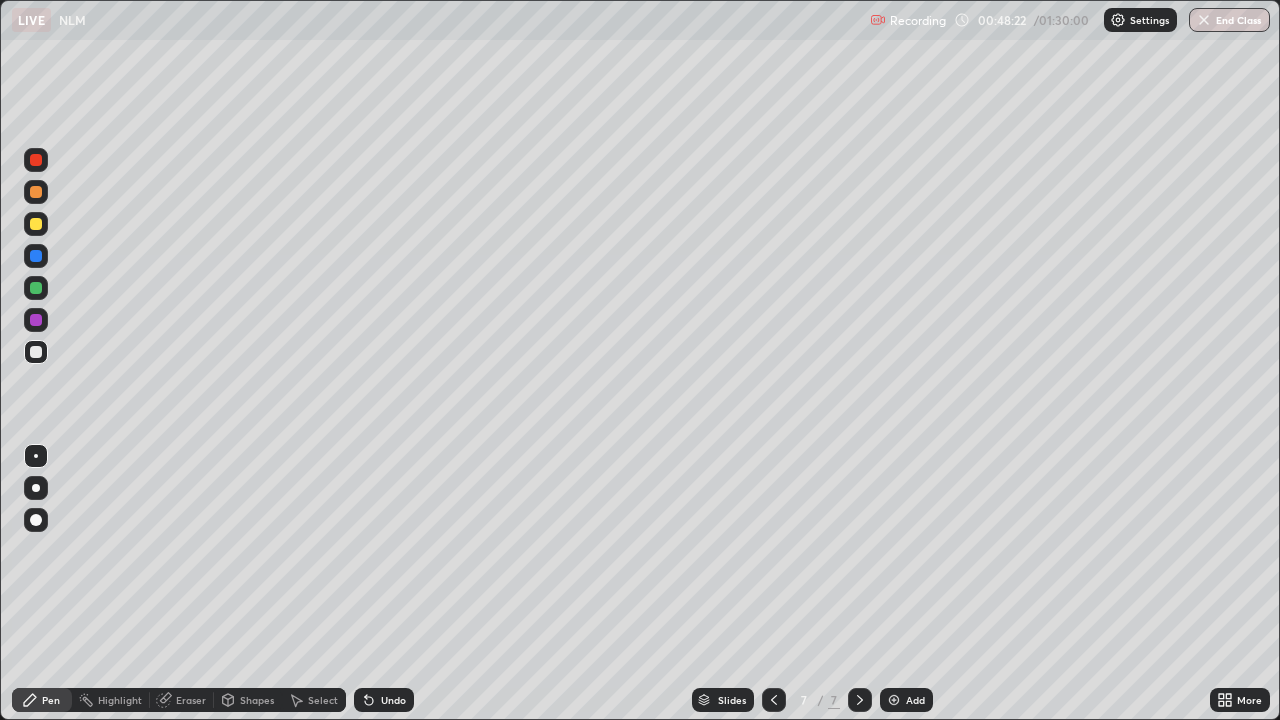 click on "Add" at bounding box center (906, 700) 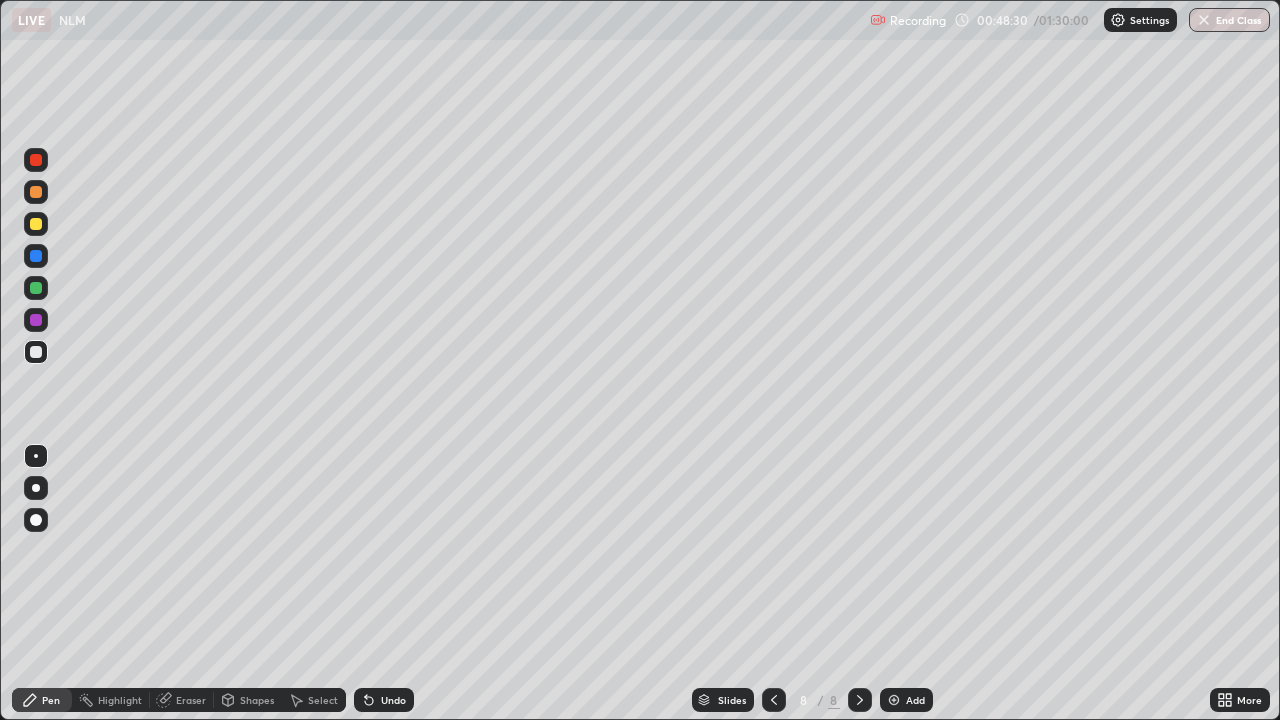 click 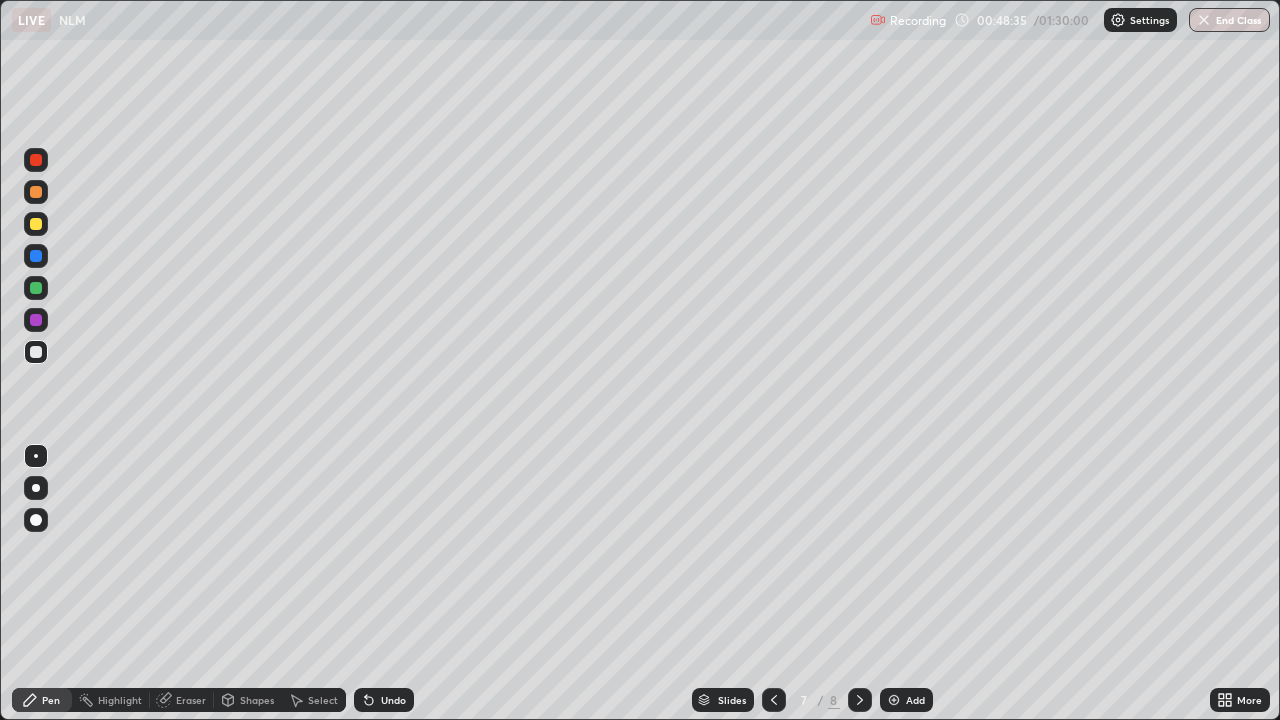 click 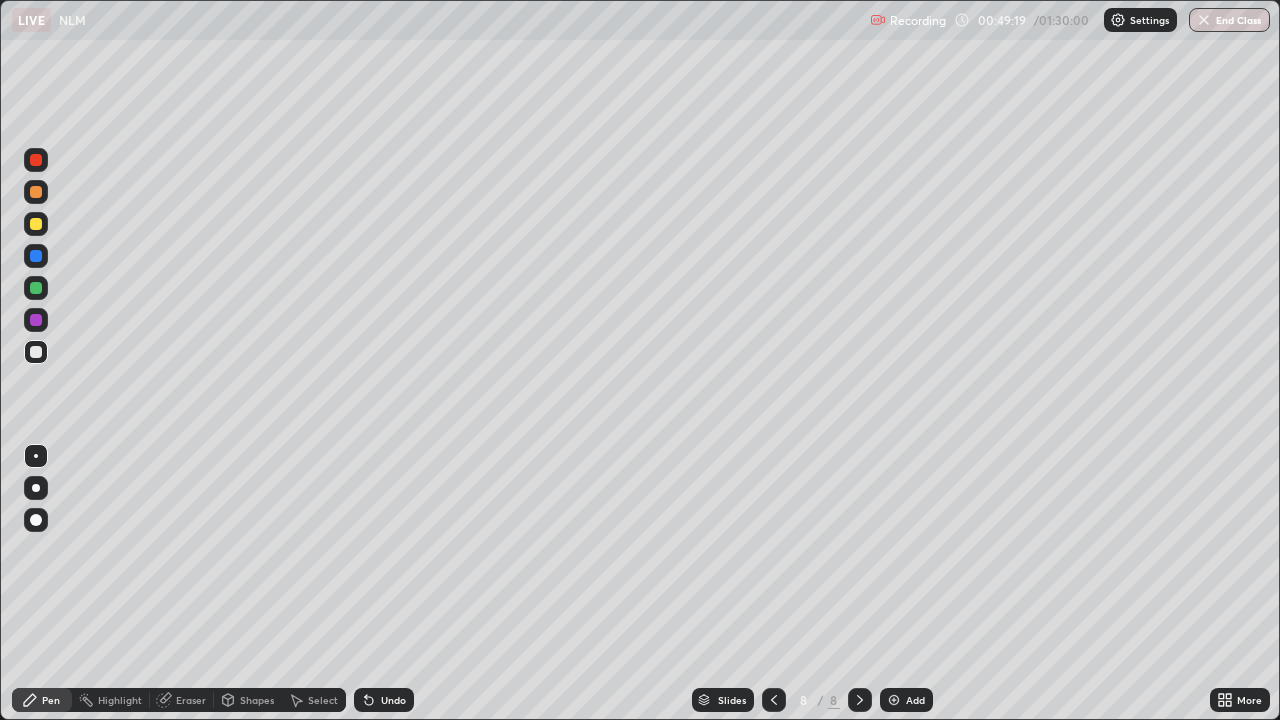 click 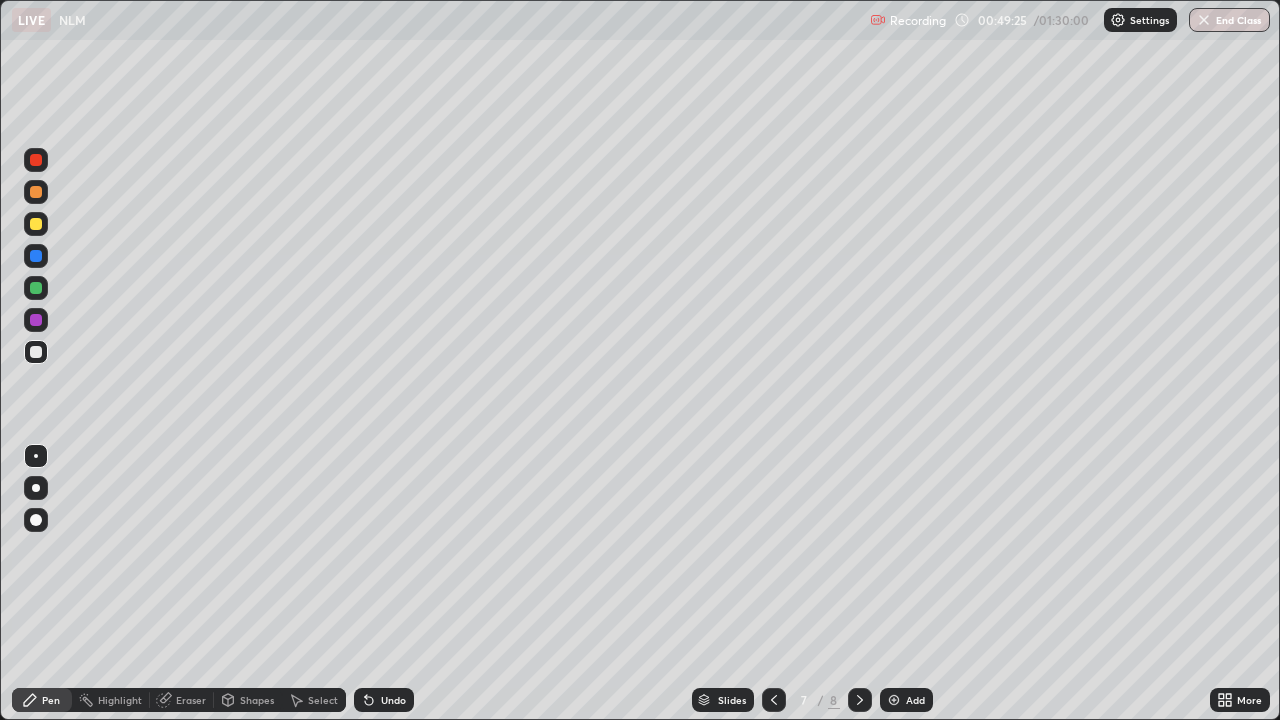 click at bounding box center [860, 700] 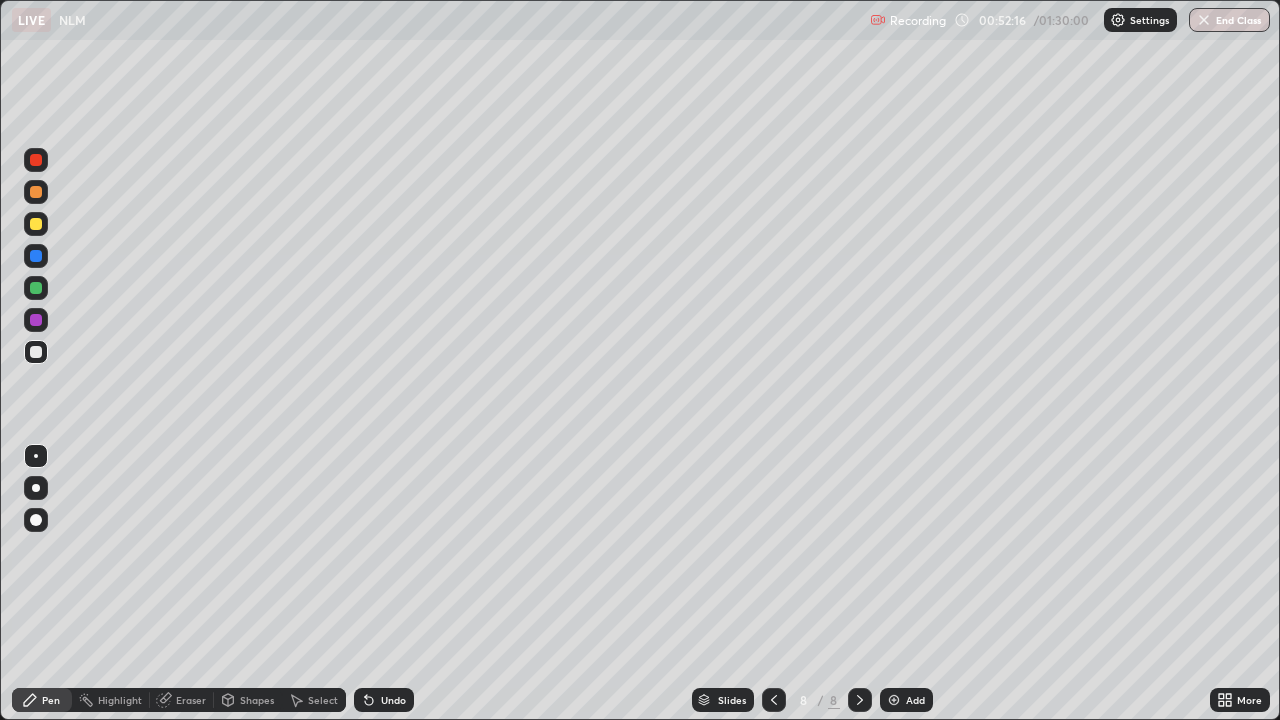 click at bounding box center [36, 160] 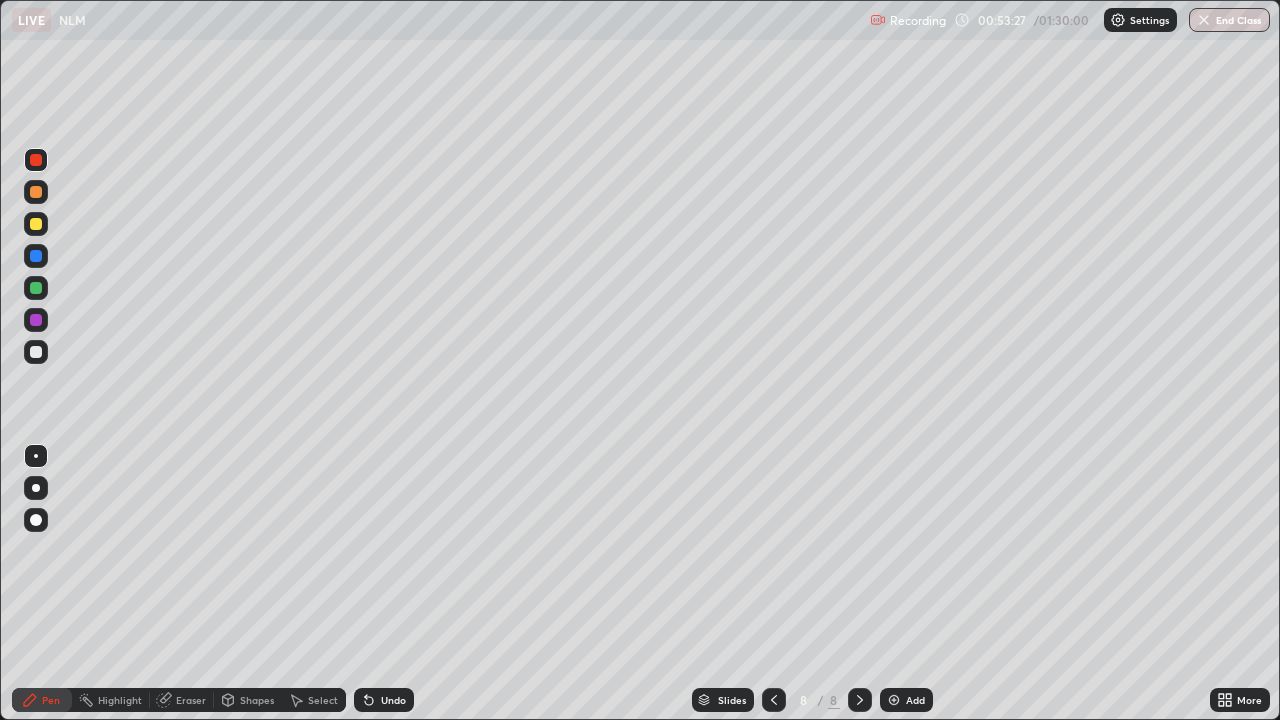 click at bounding box center [894, 700] 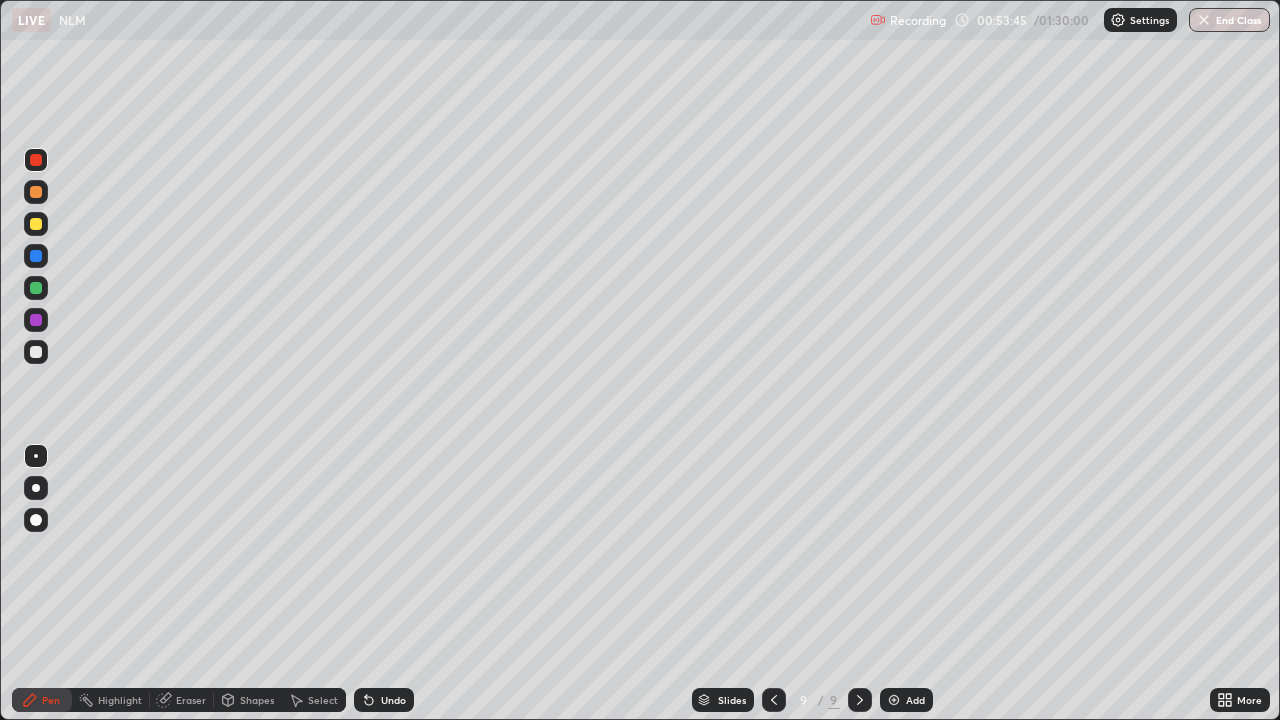 click at bounding box center [36, 224] 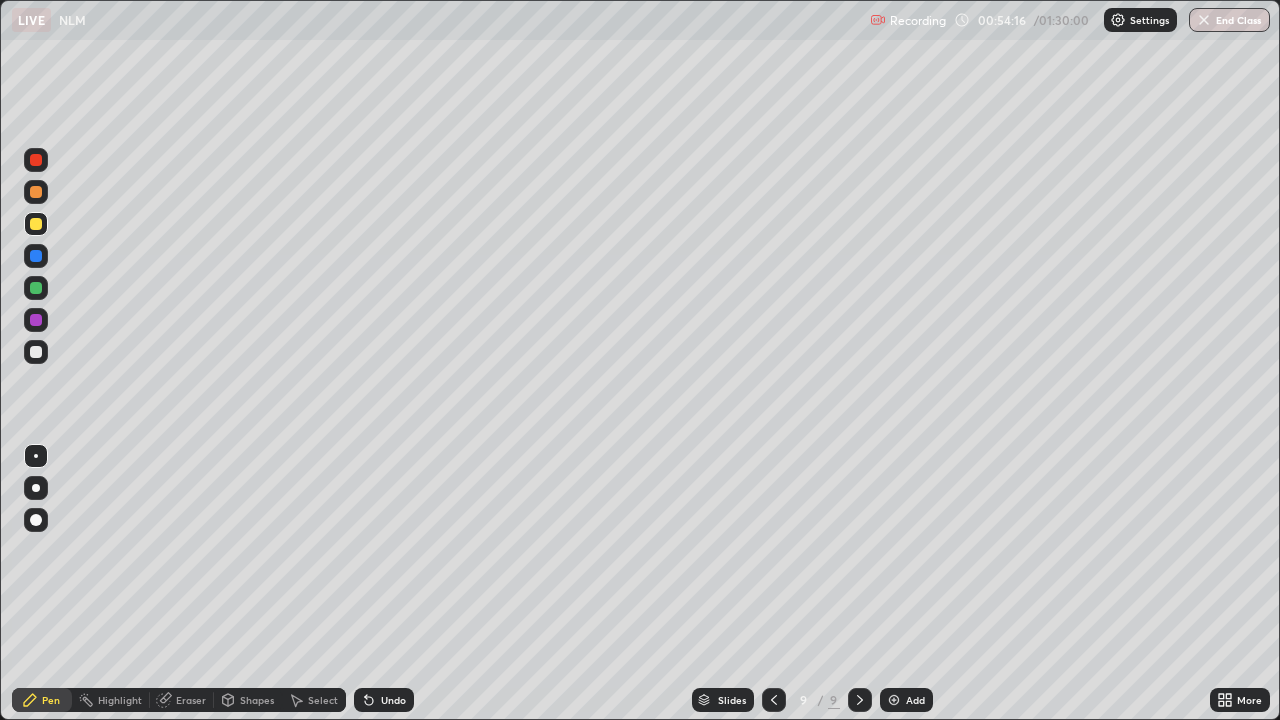 click at bounding box center (36, 256) 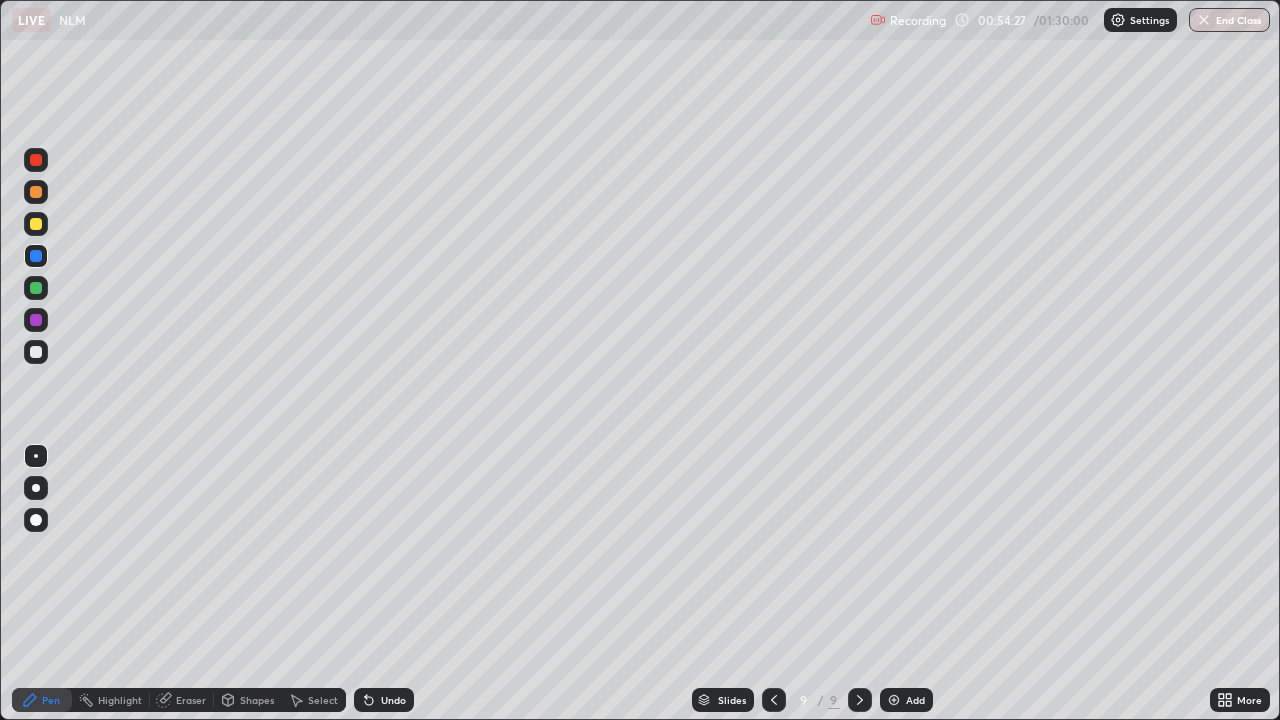 click at bounding box center [36, 224] 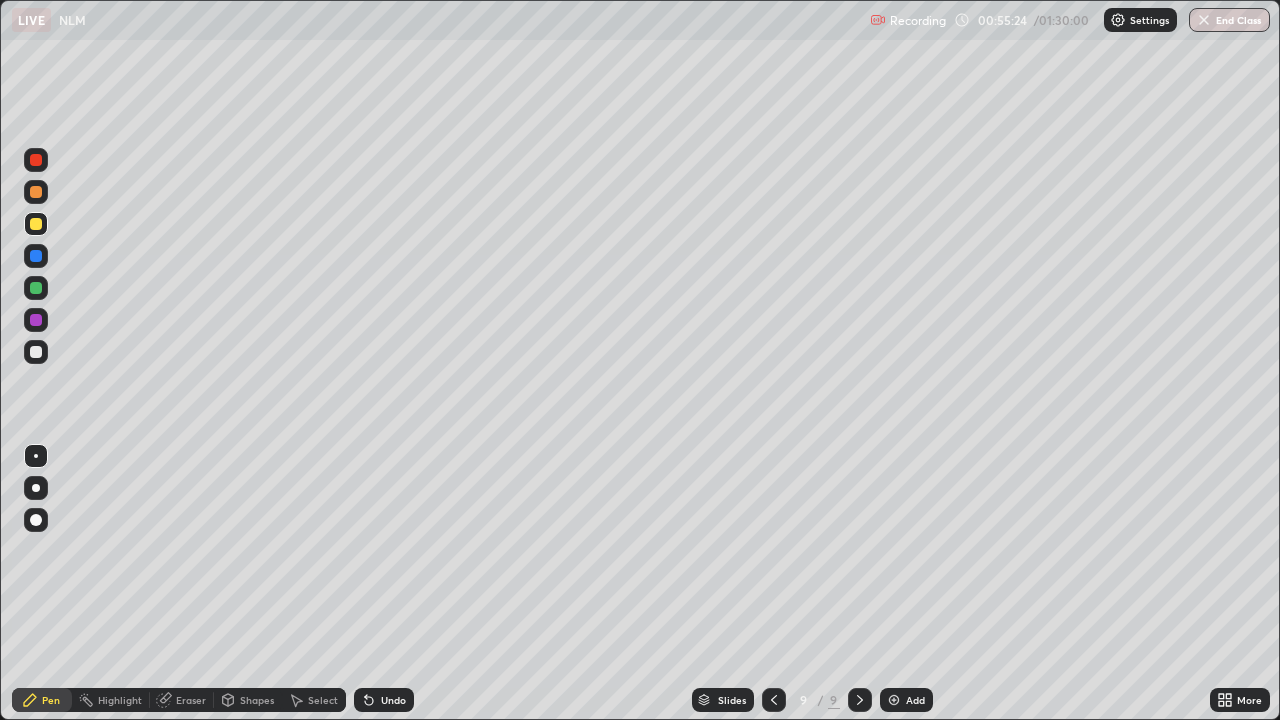 click at bounding box center (36, 320) 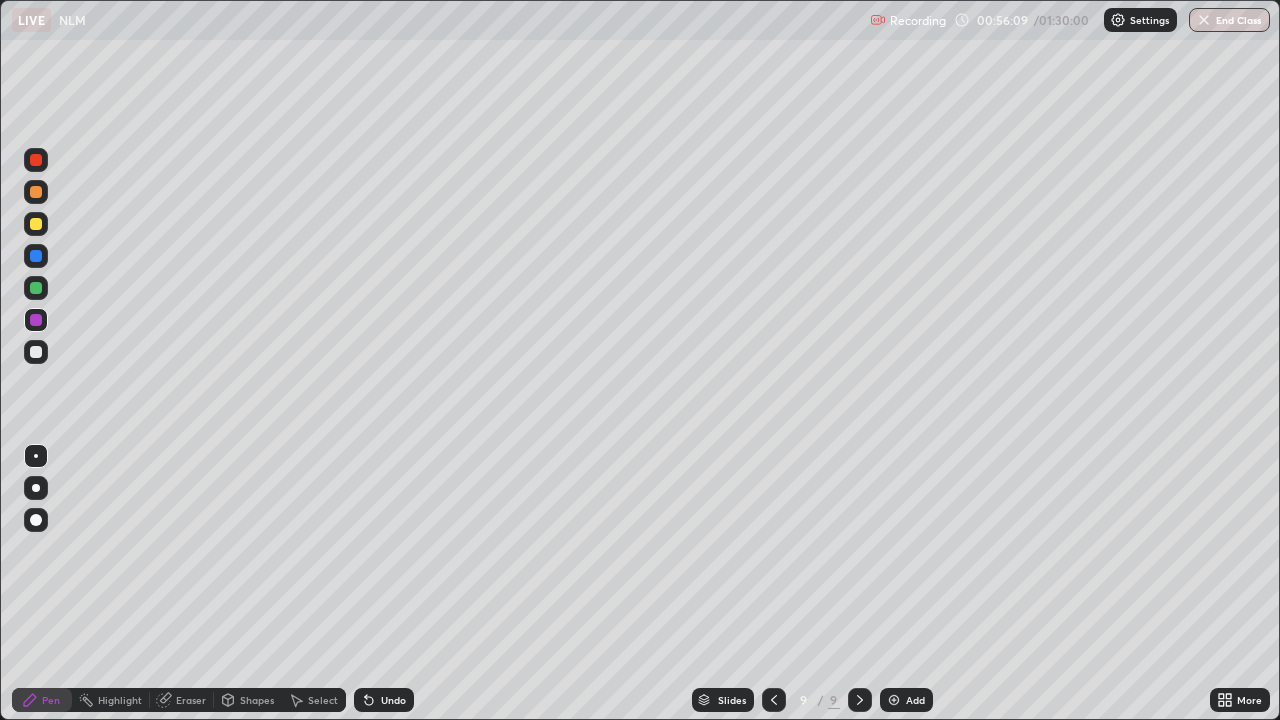 click at bounding box center [36, 352] 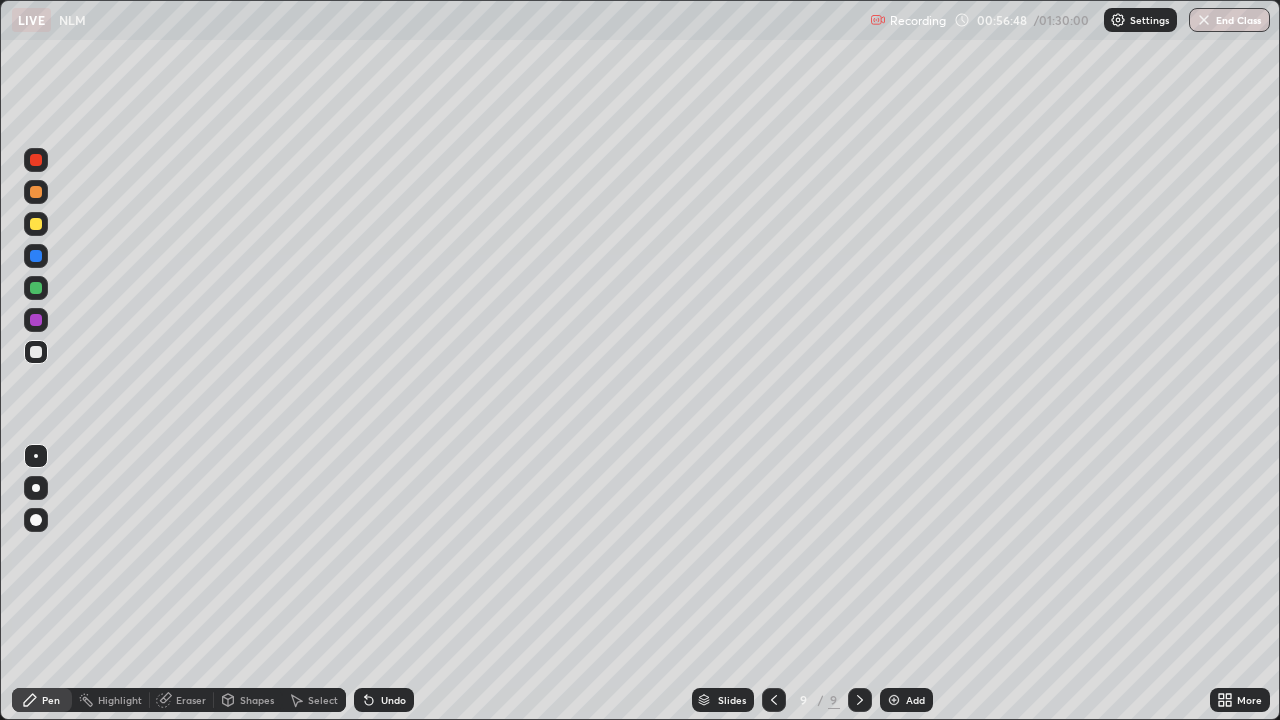 click at bounding box center (36, 320) 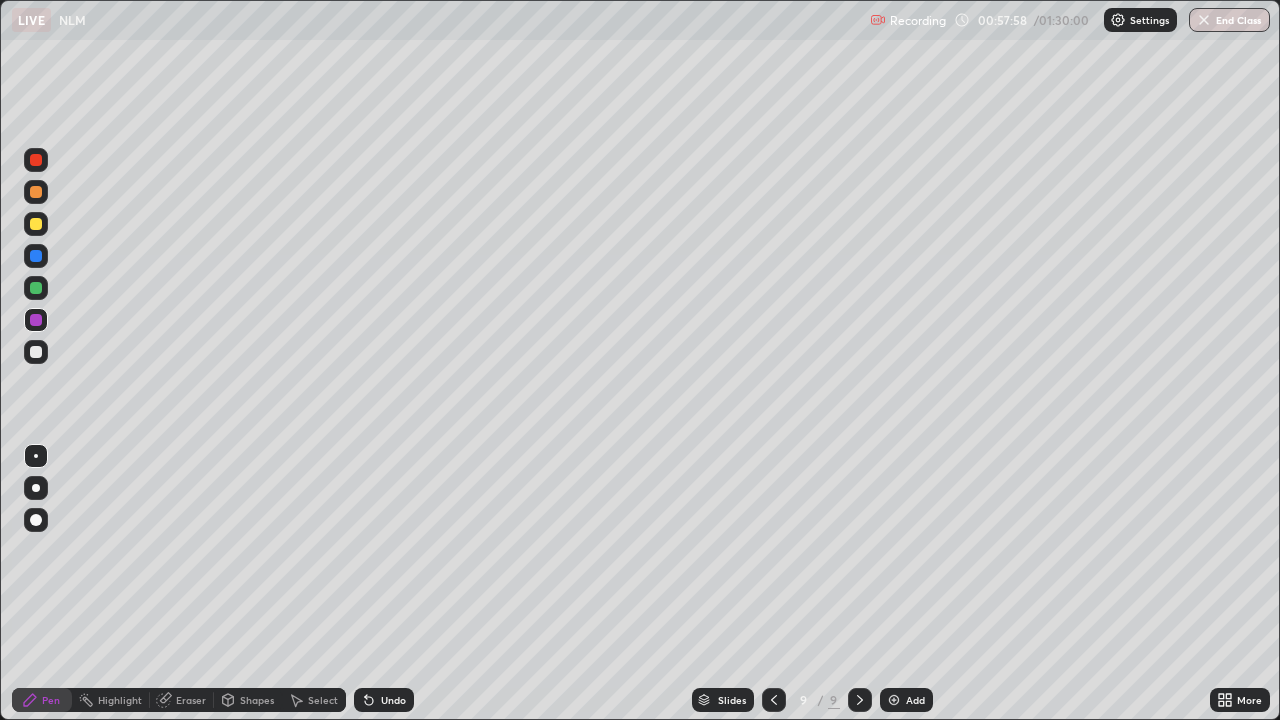 click at bounding box center (36, 352) 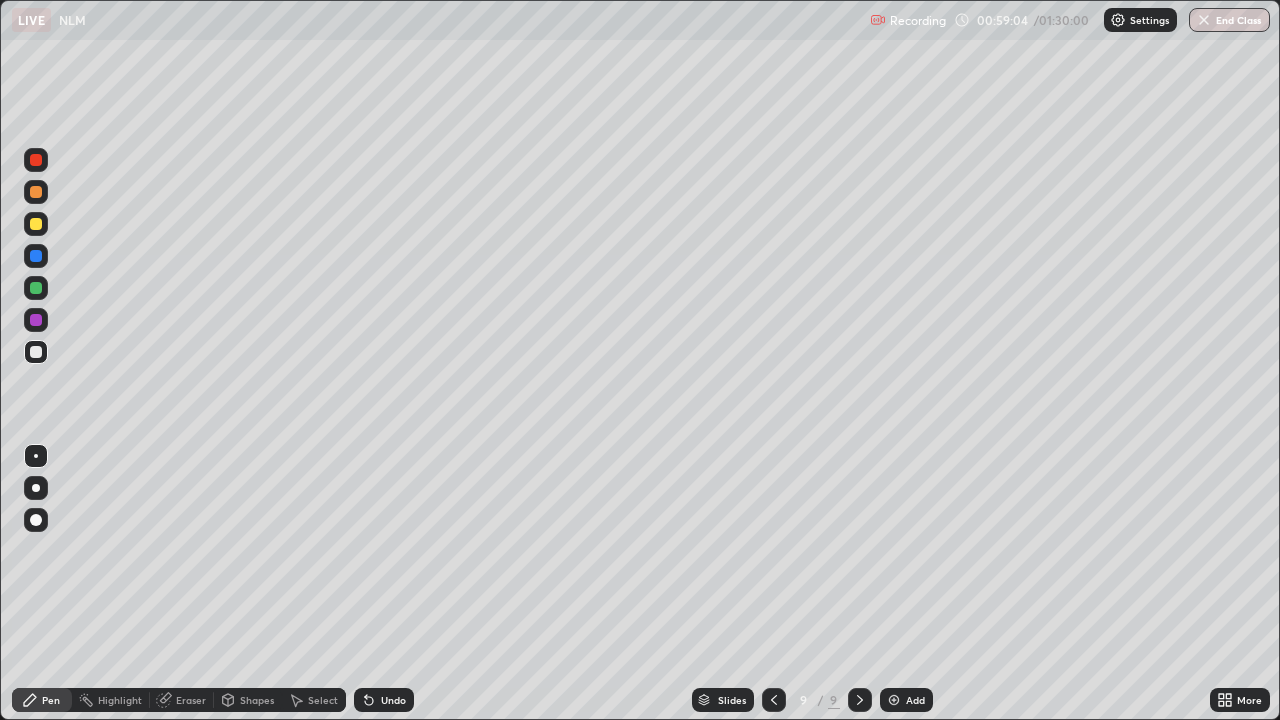 click 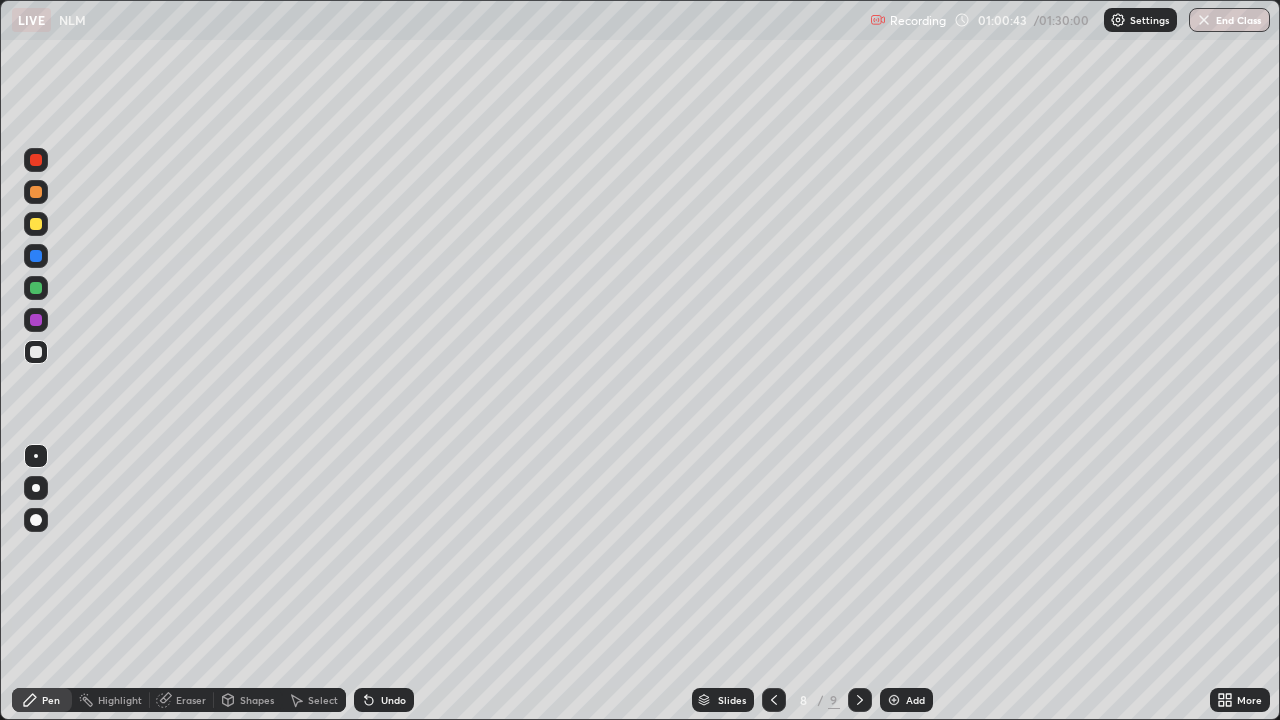 click 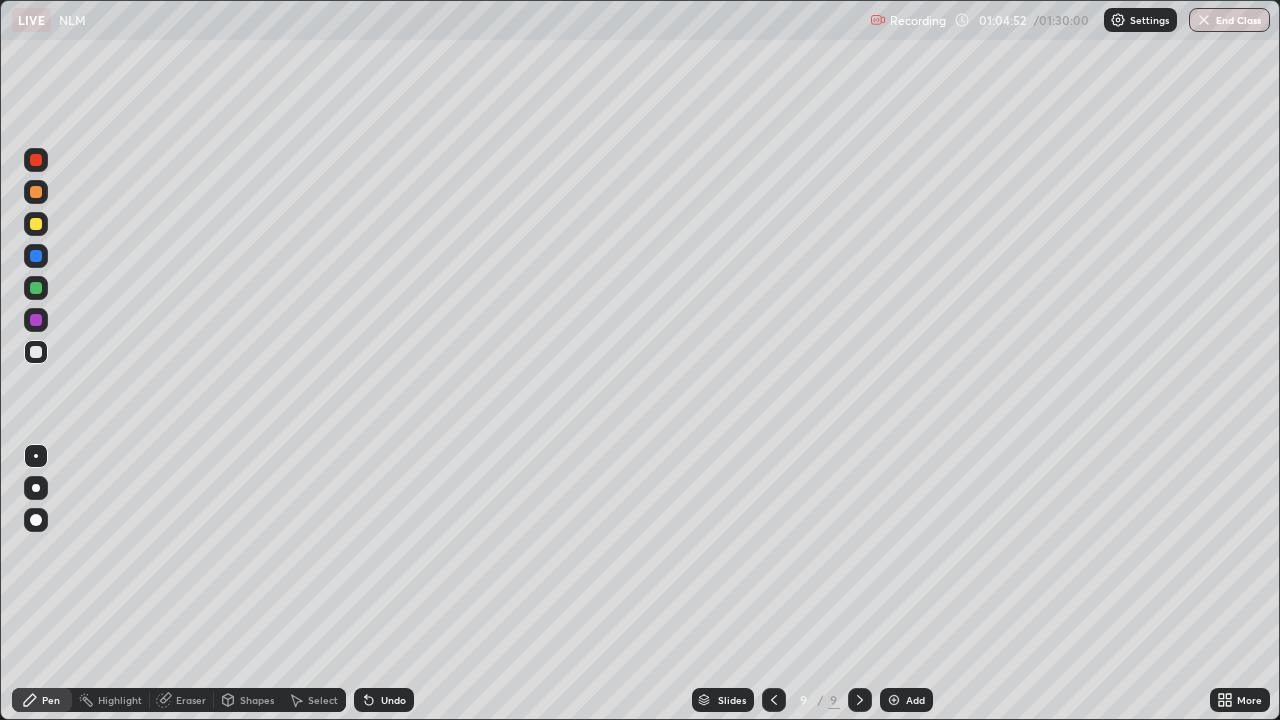 click on "Add" at bounding box center [906, 700] 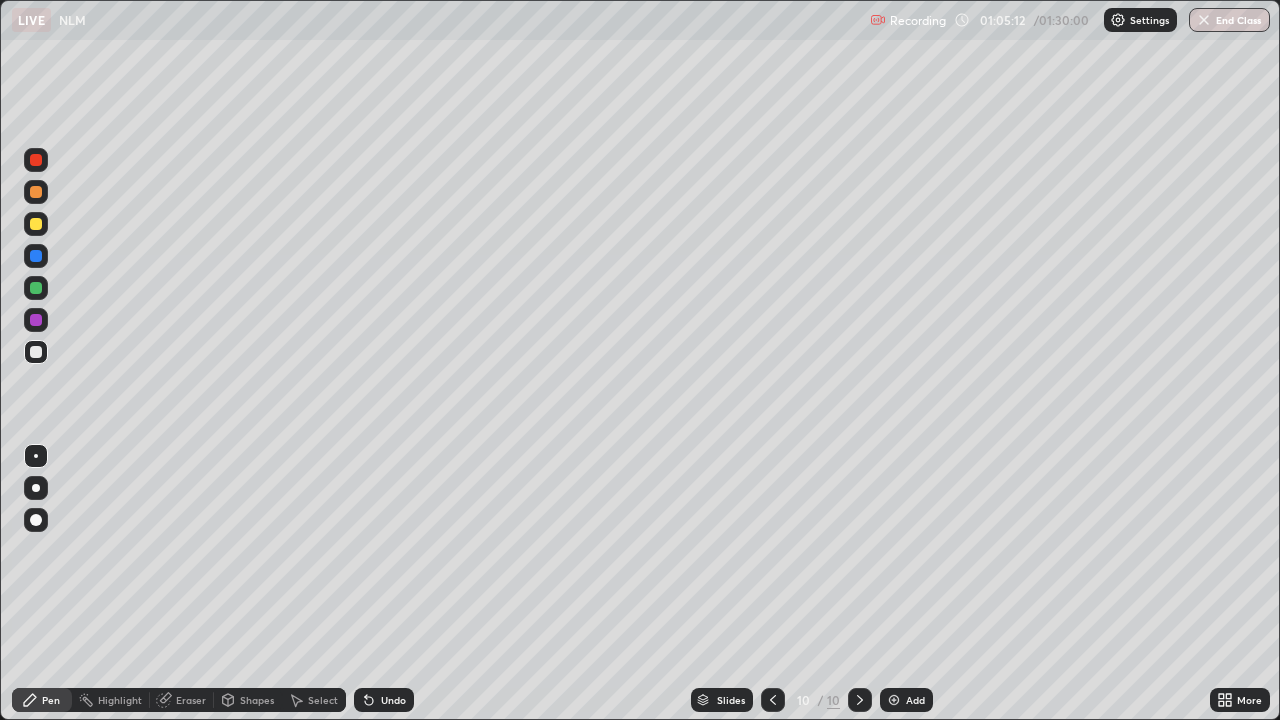 click at bounding box center [36, 256] 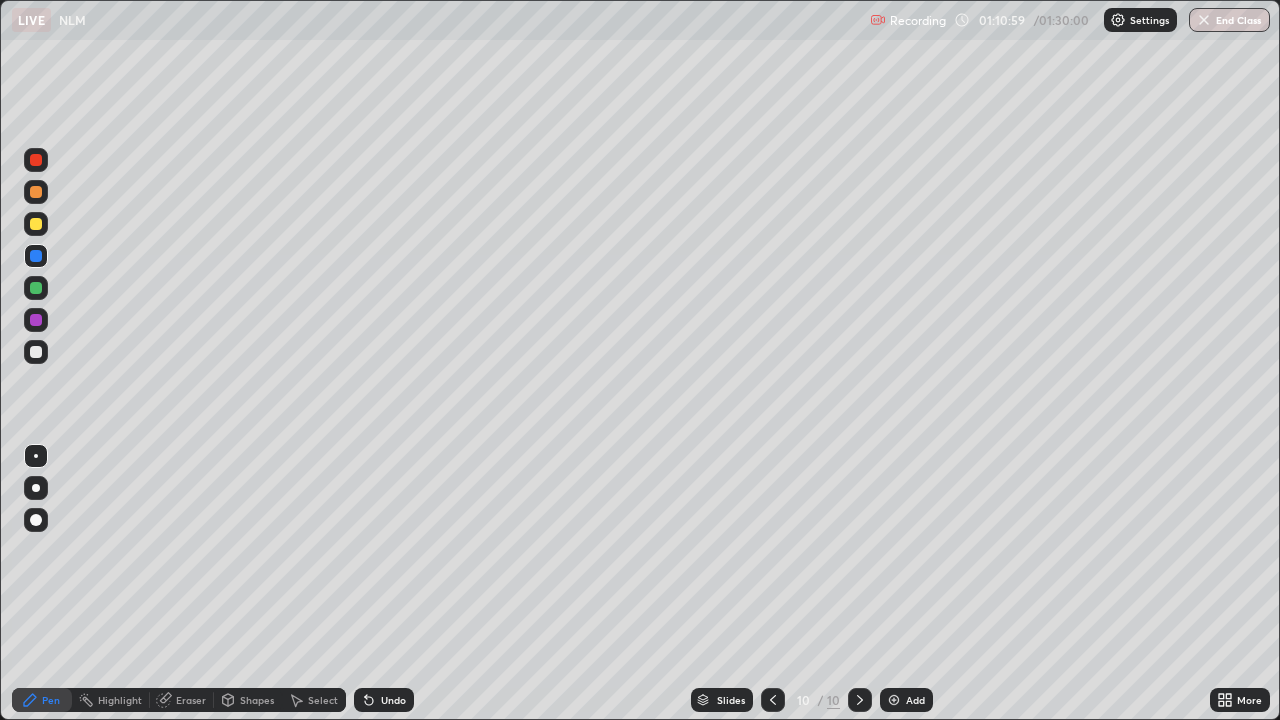 click at bounding box center (36, 224) 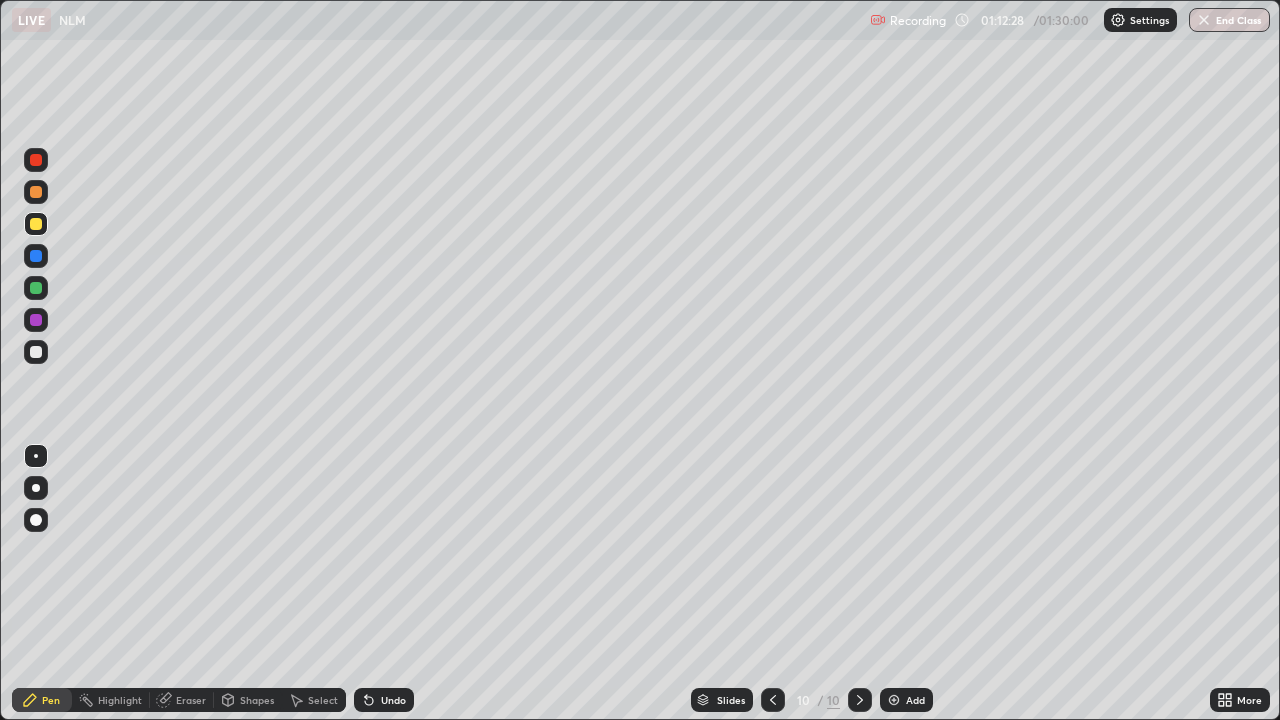 click at bounding box center (36, 160) 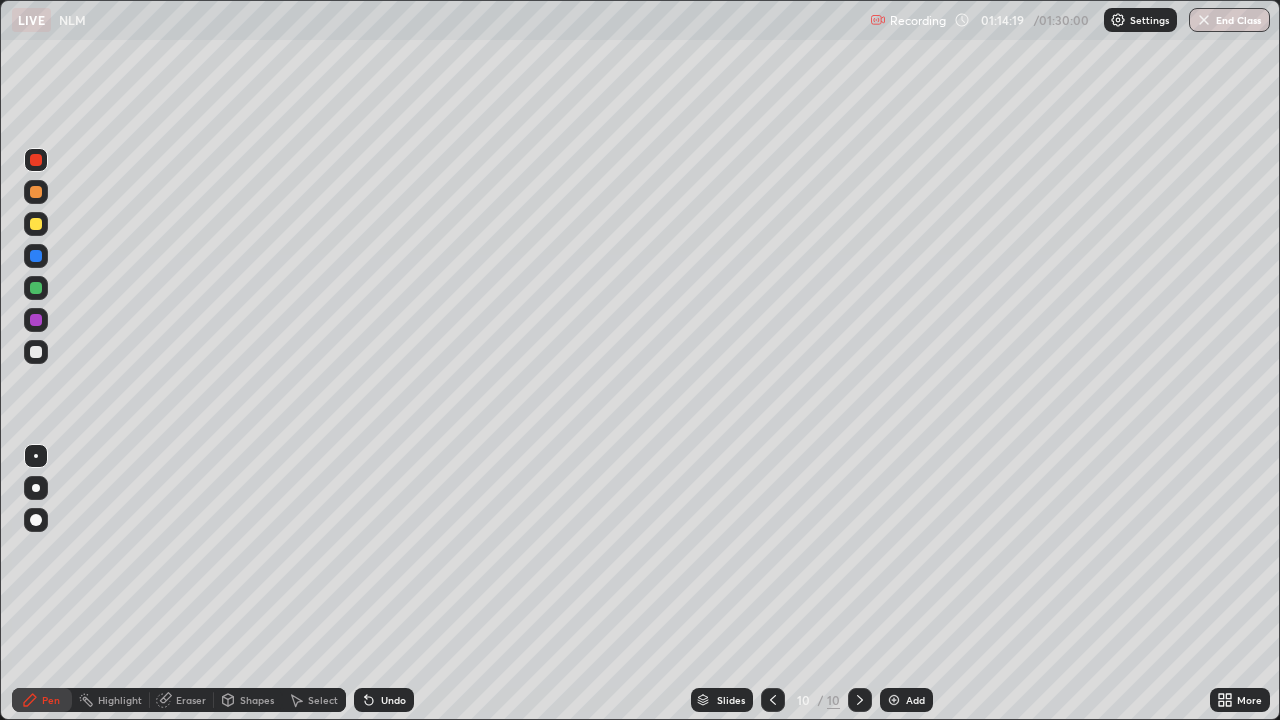 click at bounding box center [894, 700] 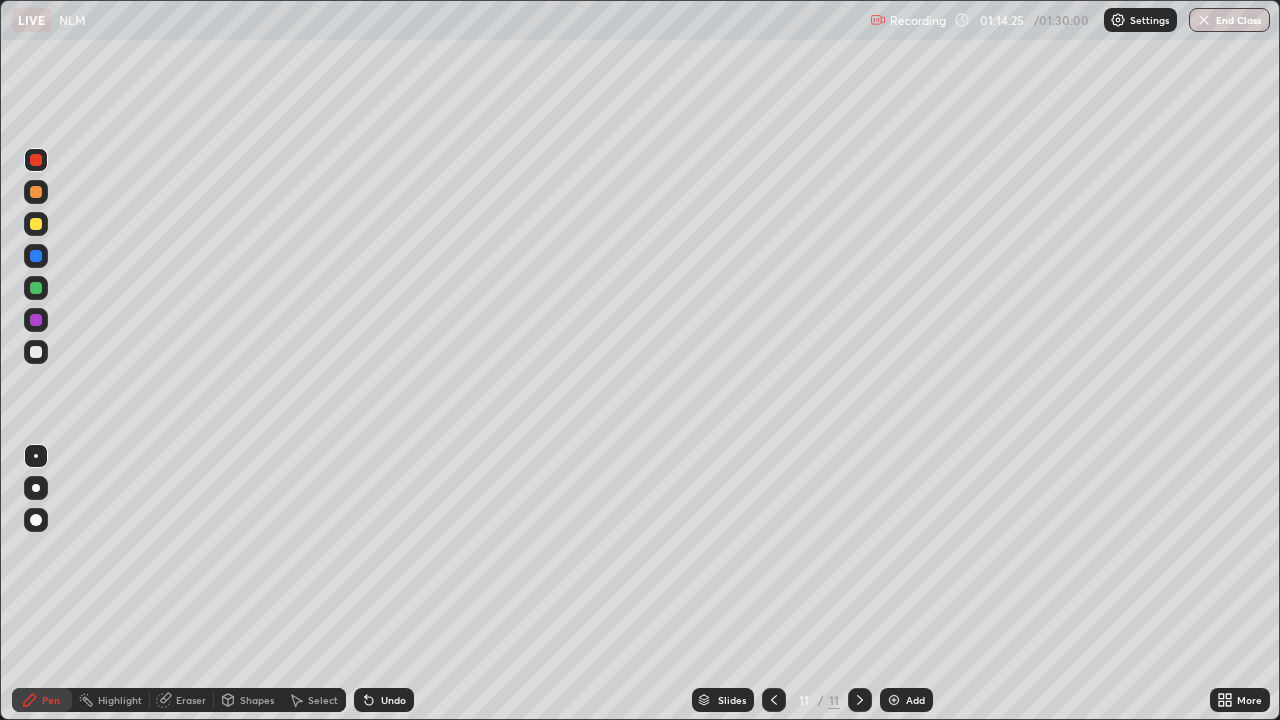 click 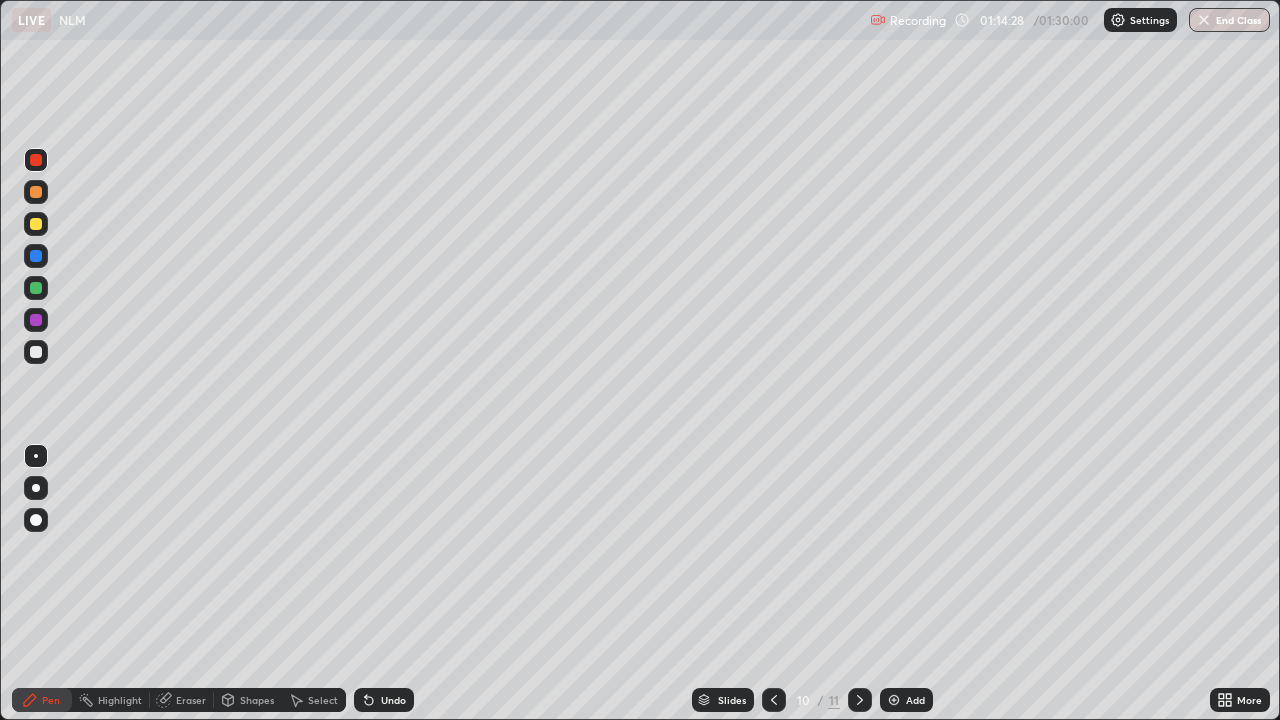 click 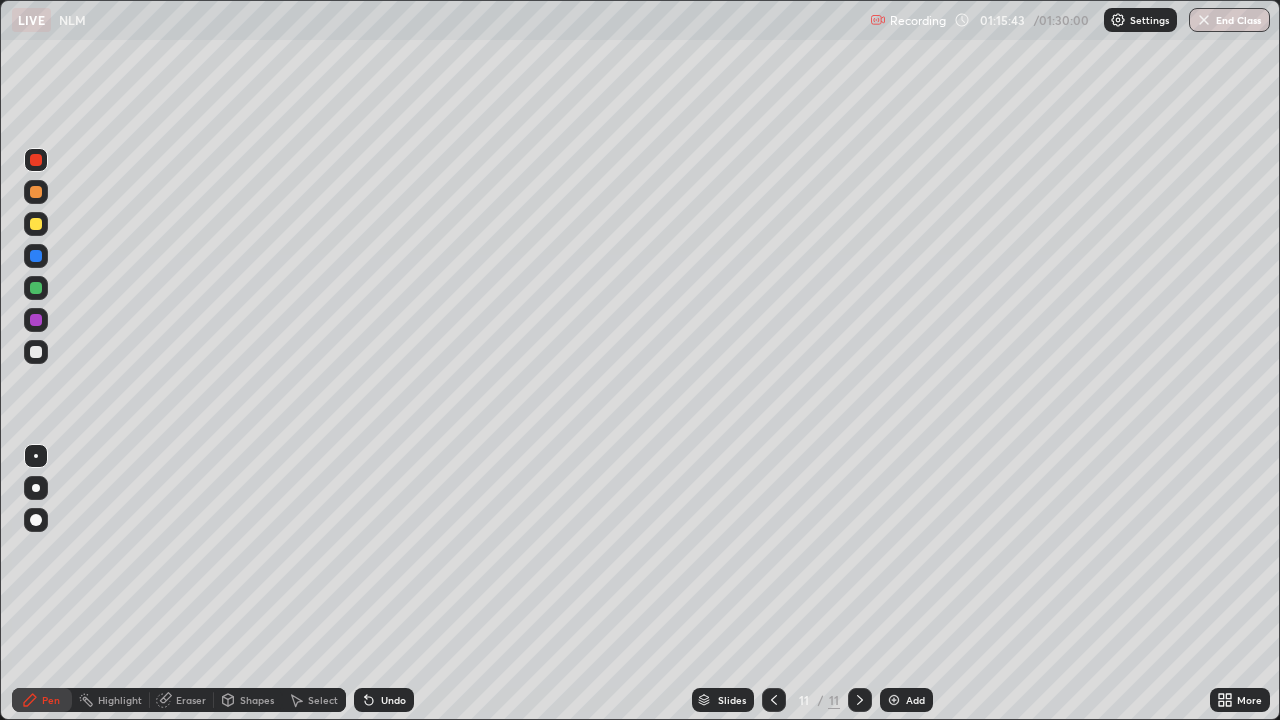 click at bounding box center (774, 700) 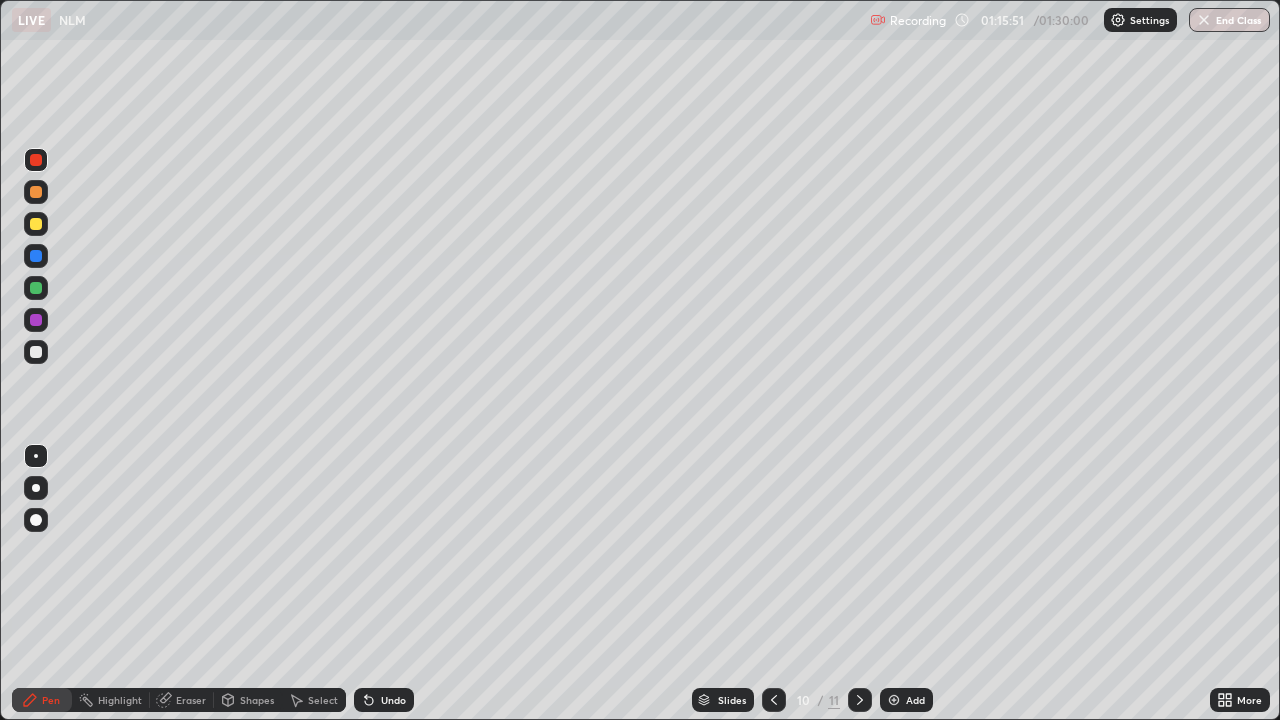 click 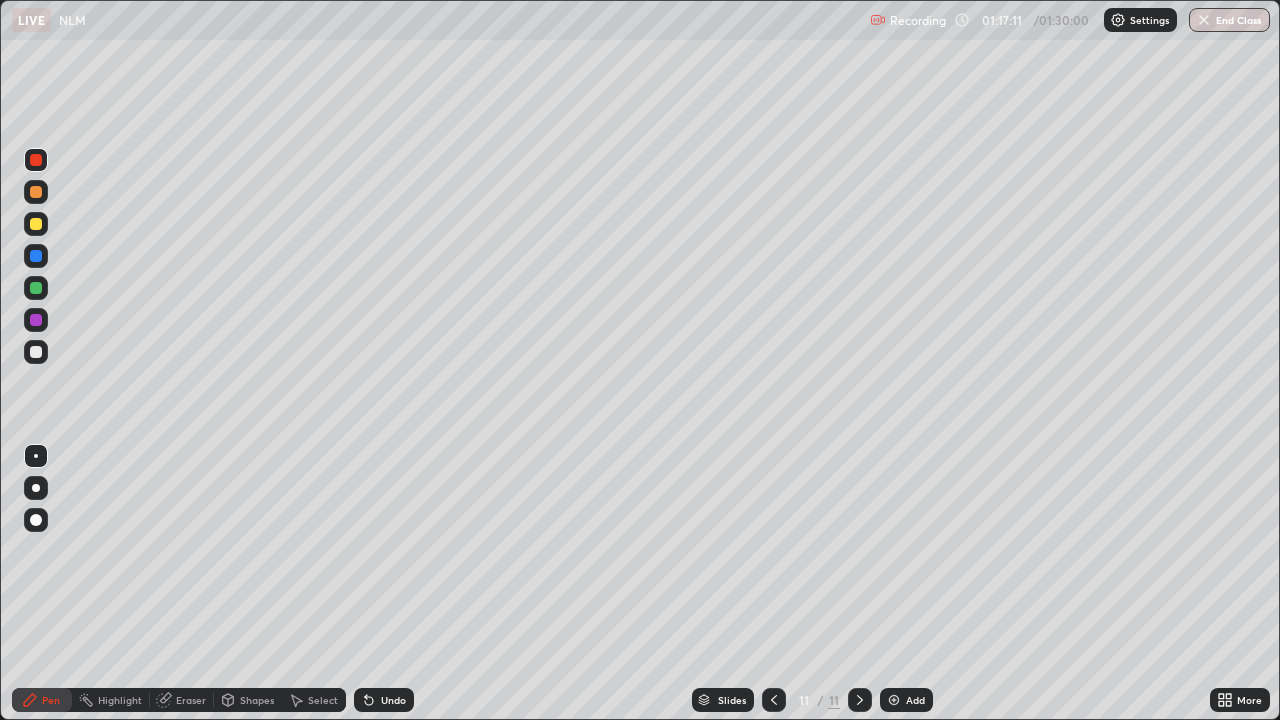 click at bounding box center (894, 700) 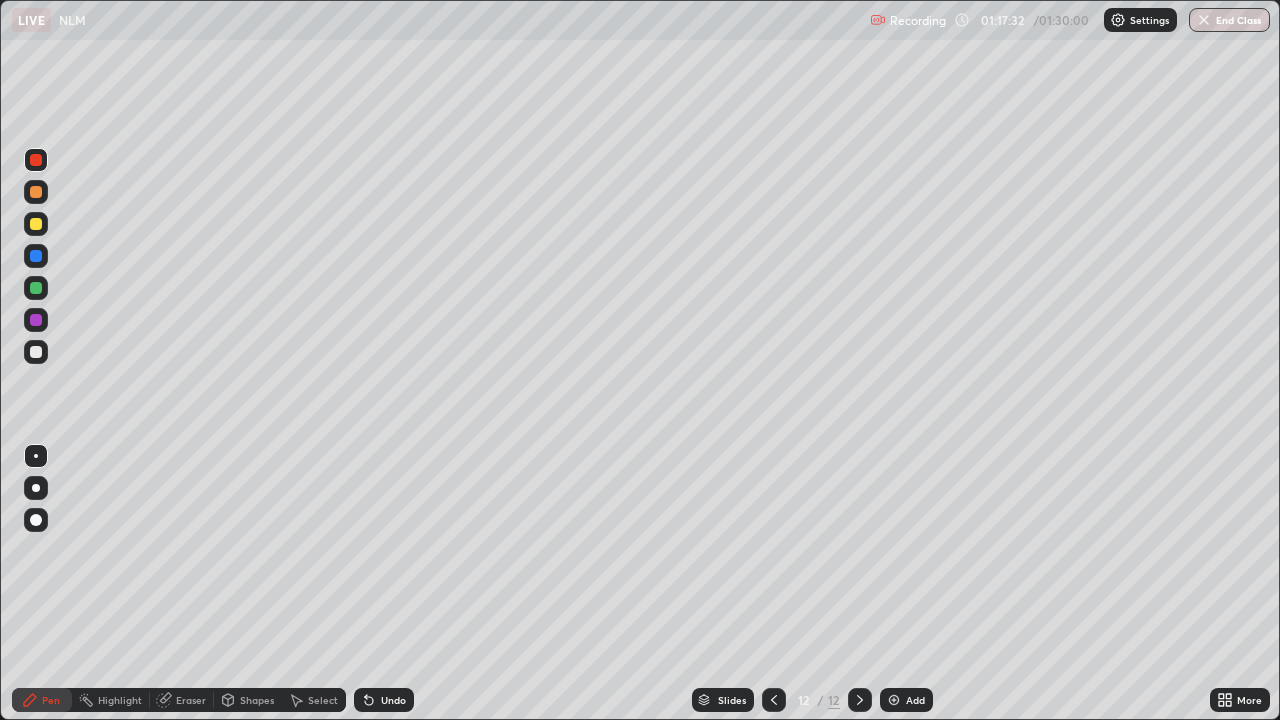 click at bounding box center (36, 192) 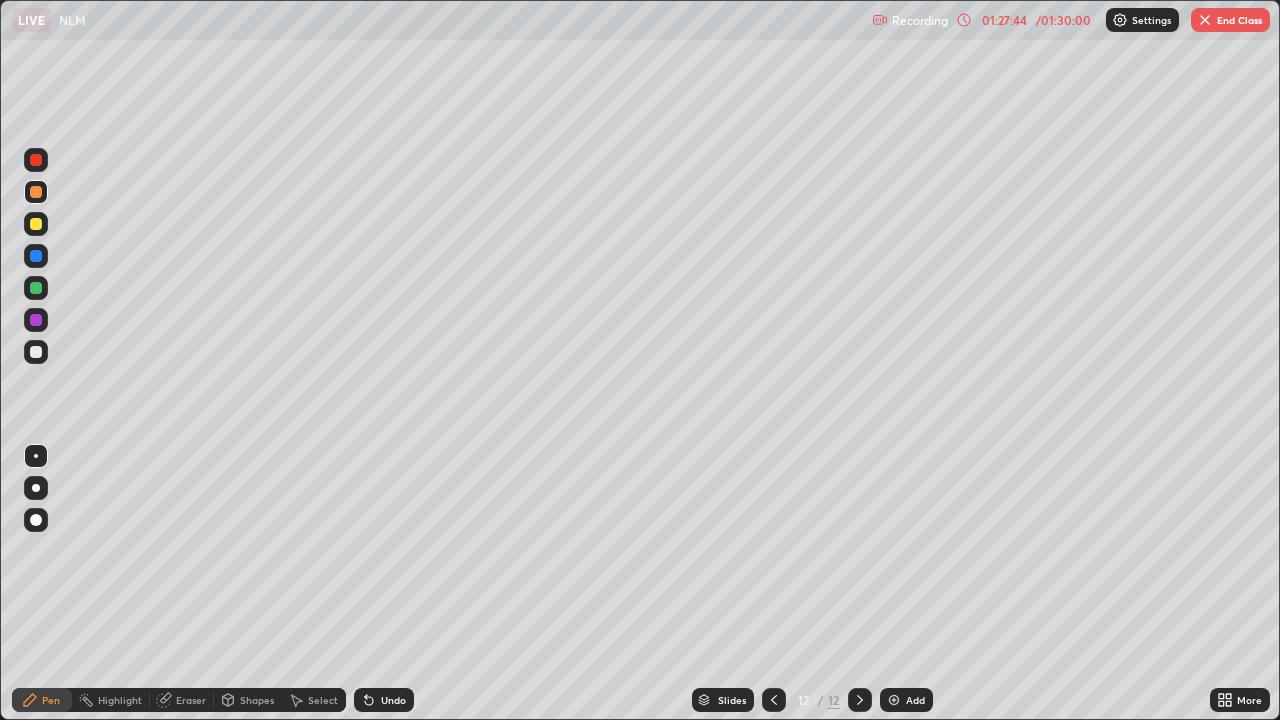 click on "End Class" at bounding box center (1230, 20) 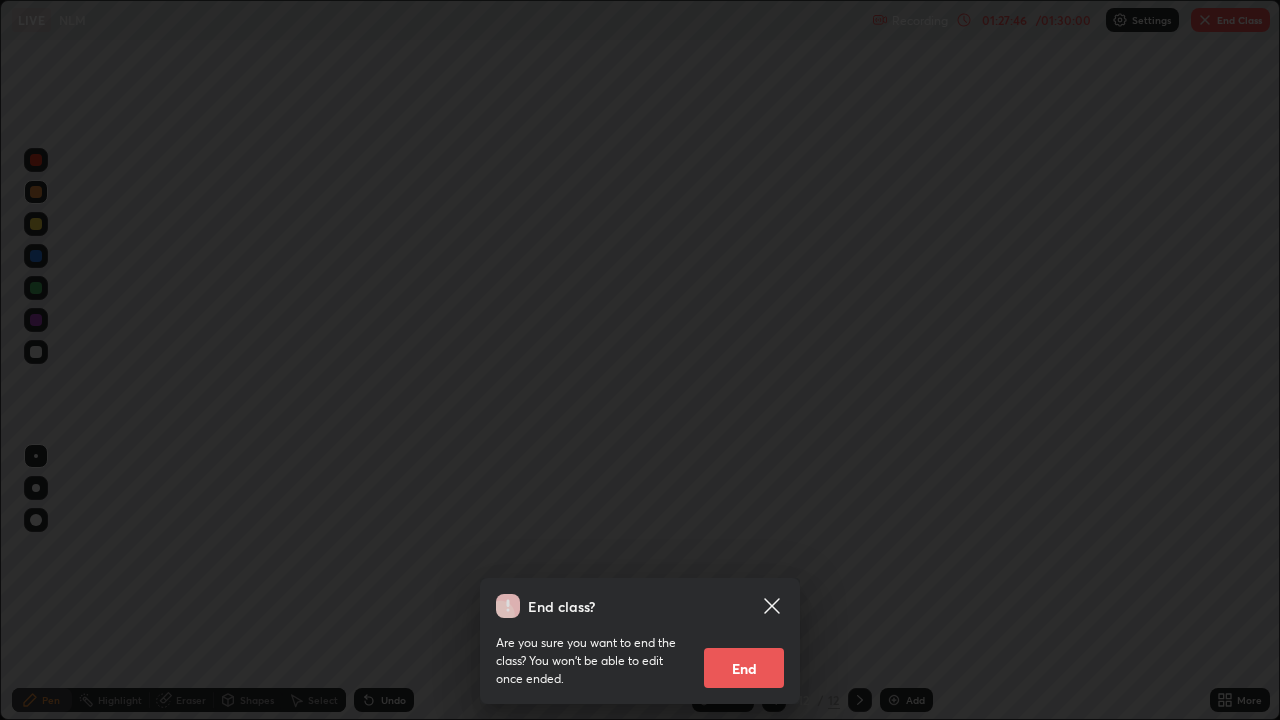 click on "End" at bounding box center [744, 668] 